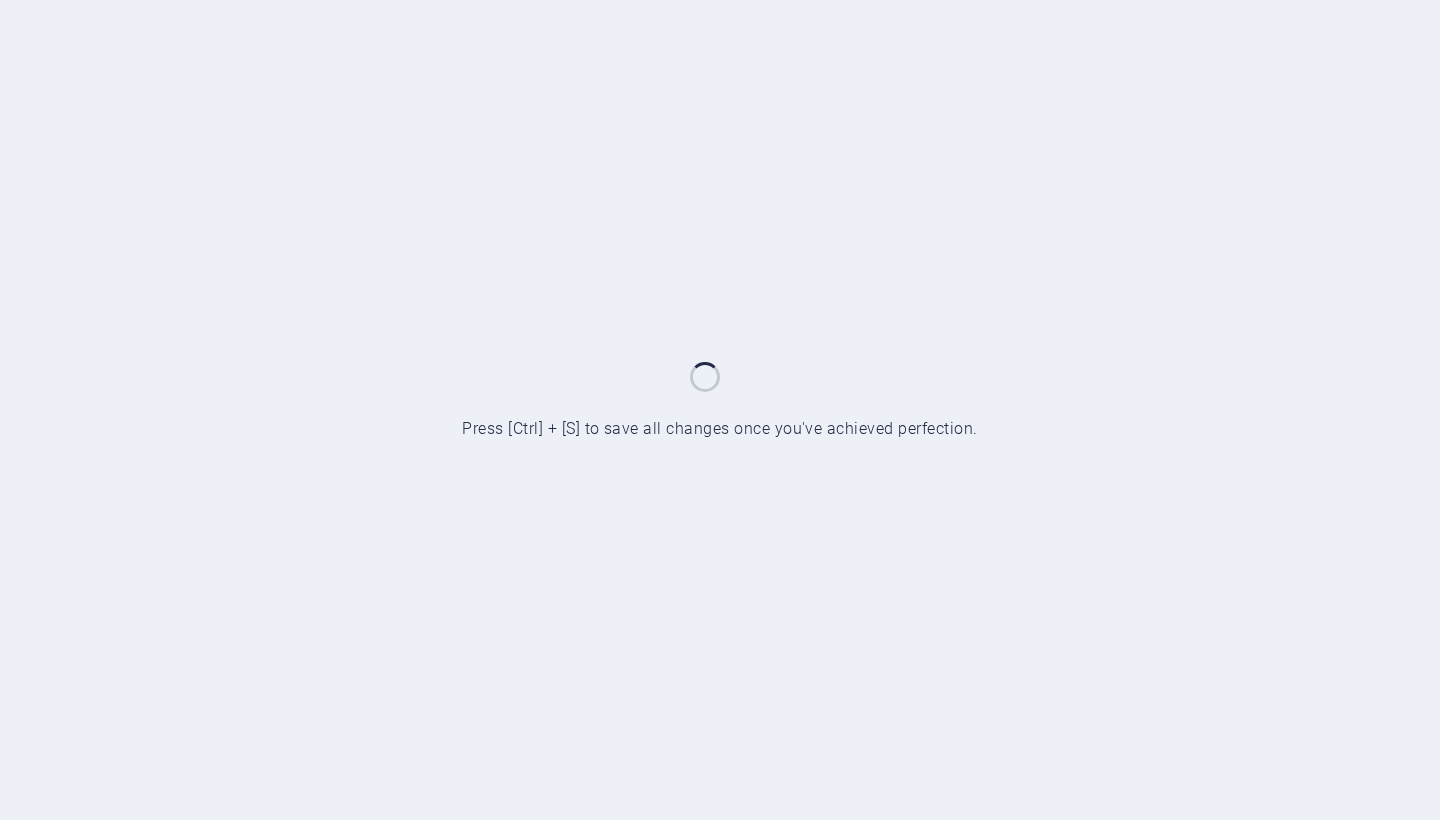 scroll, scrollTop: 0, scrollLeft: 0, axis: both 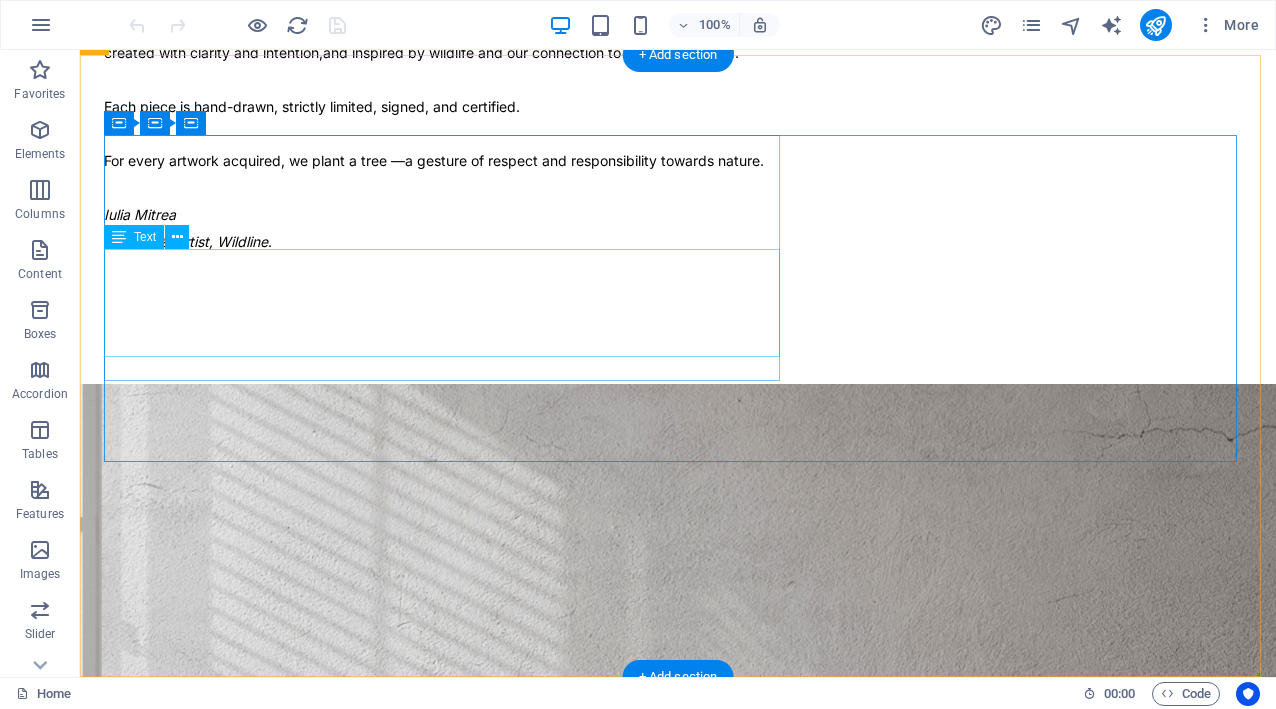 click on "Inspired by the wild. Created with intention. For every artwork acquired, we plant a tree. [FIRST] [LAST], Founder & Artist" at bounding box center [678, 8883] 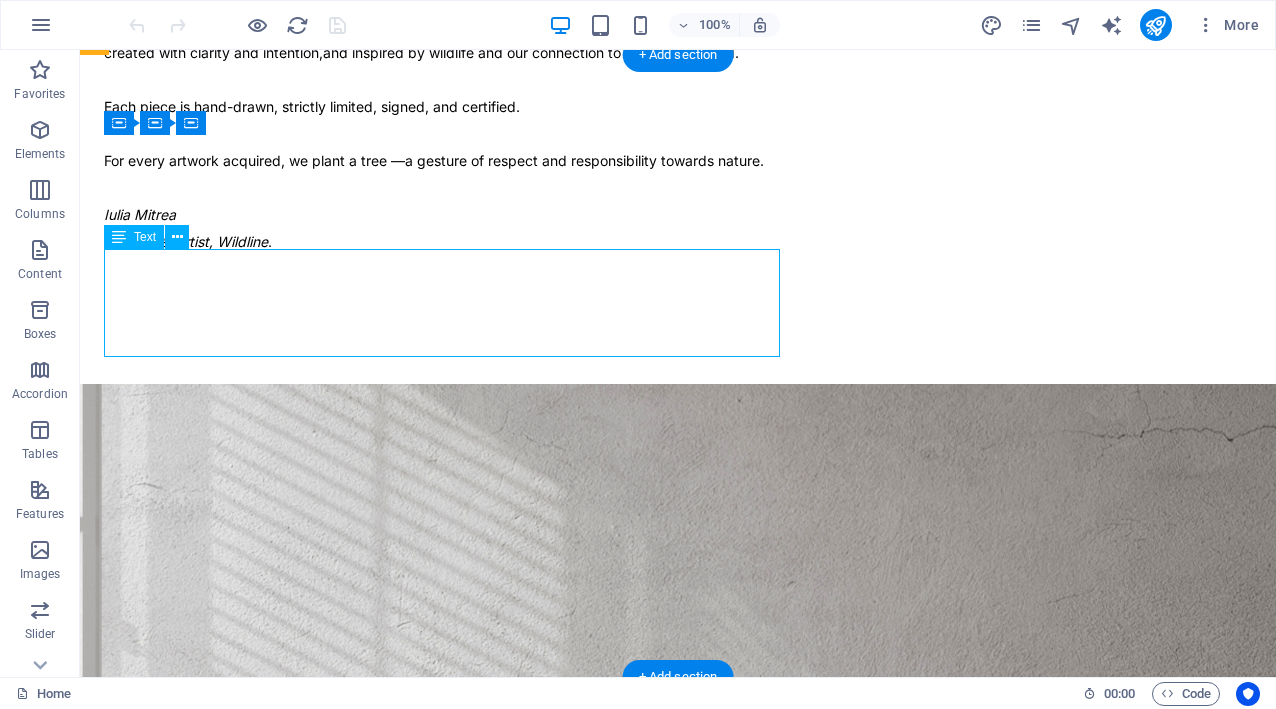 drag, startPoint x: 261, startPoint y: 265, endPoint x: 509, endPoint y: 356, distance: 264.16852 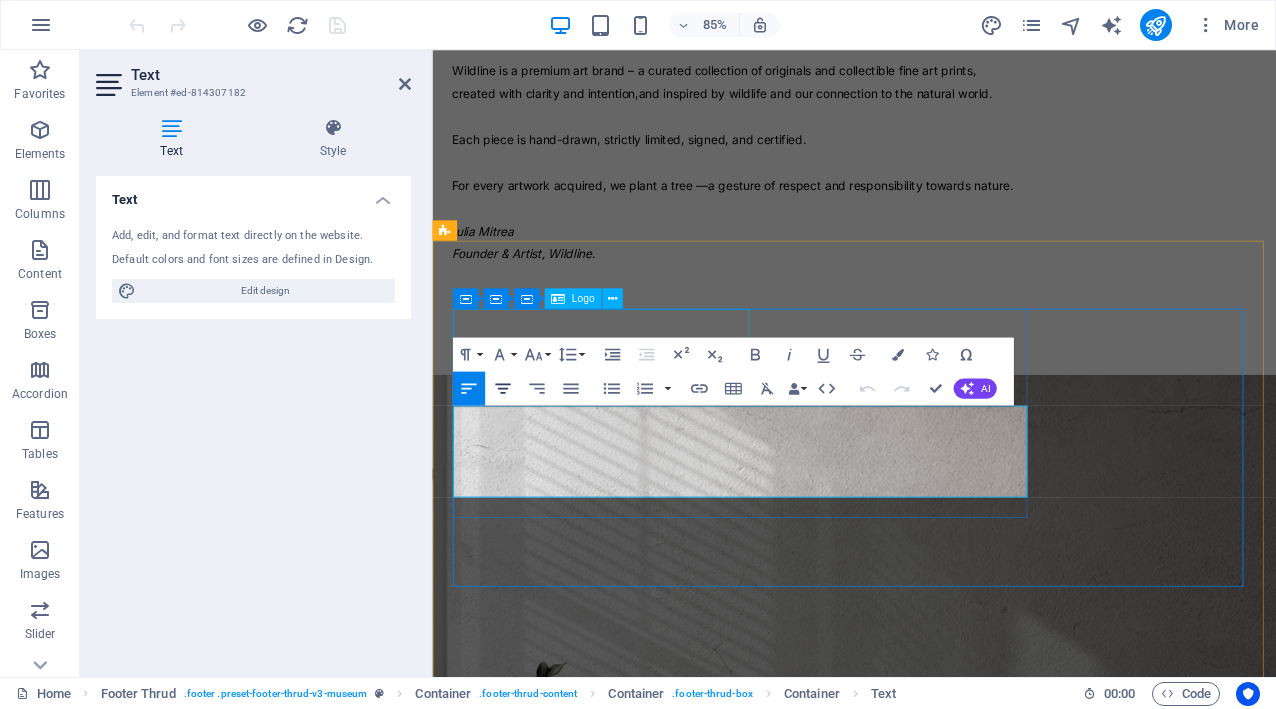 scroll, scrollTop: 3897, scrollLeft: 0, axis: vertical 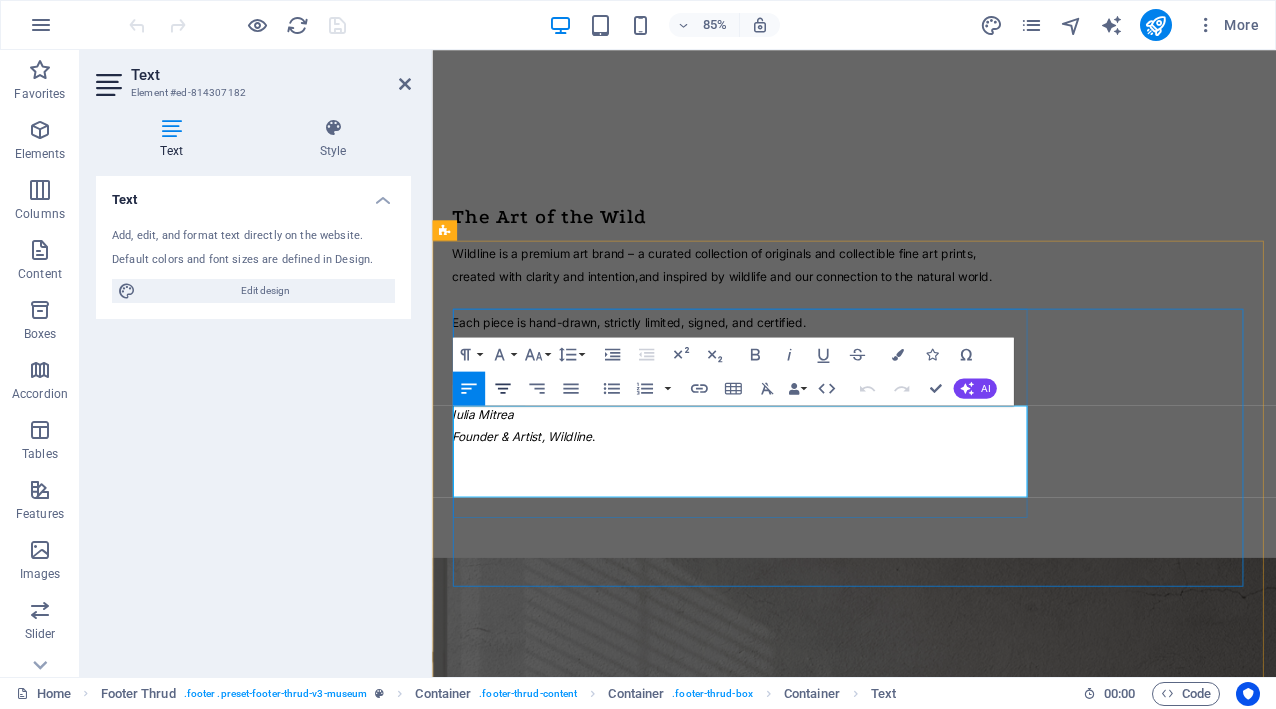 click on "For every artwork acquired, we plant a tree." at bounding box center [618, 8095] 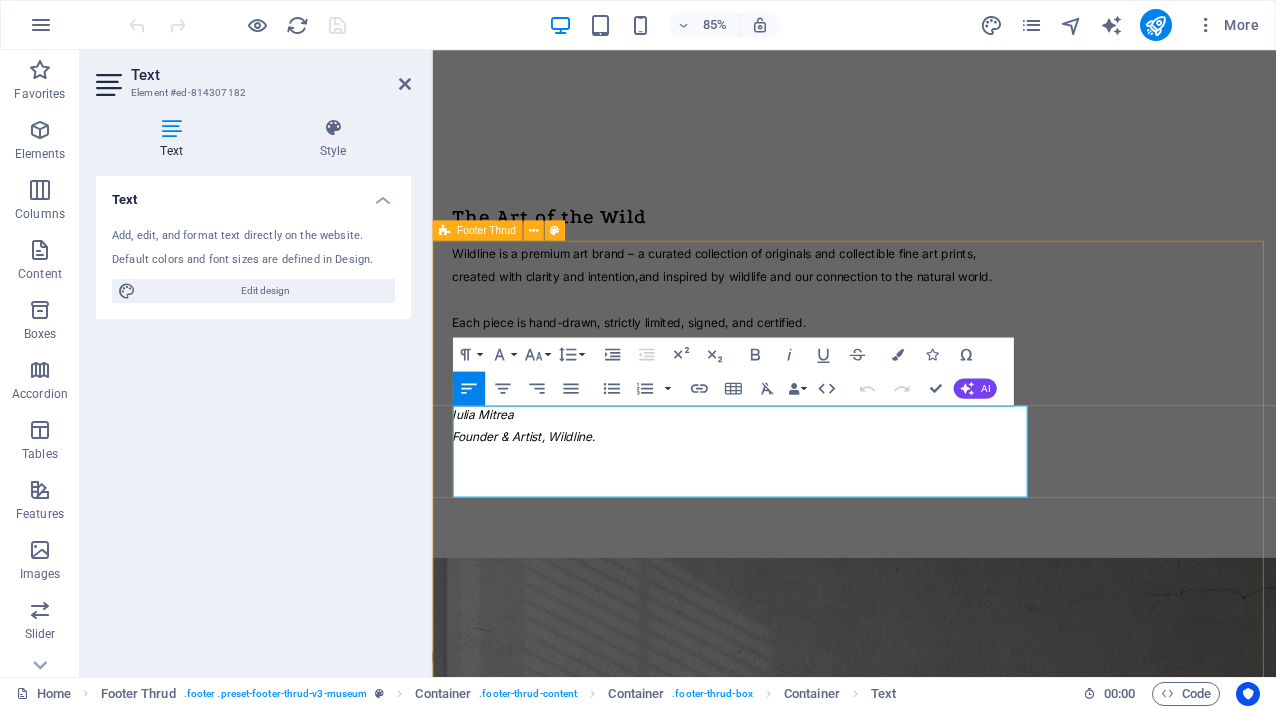 drag, startPoint x: 785, startPoint y: 510, endPoint x: 454, endPoint y: 486, distance: 331.86896 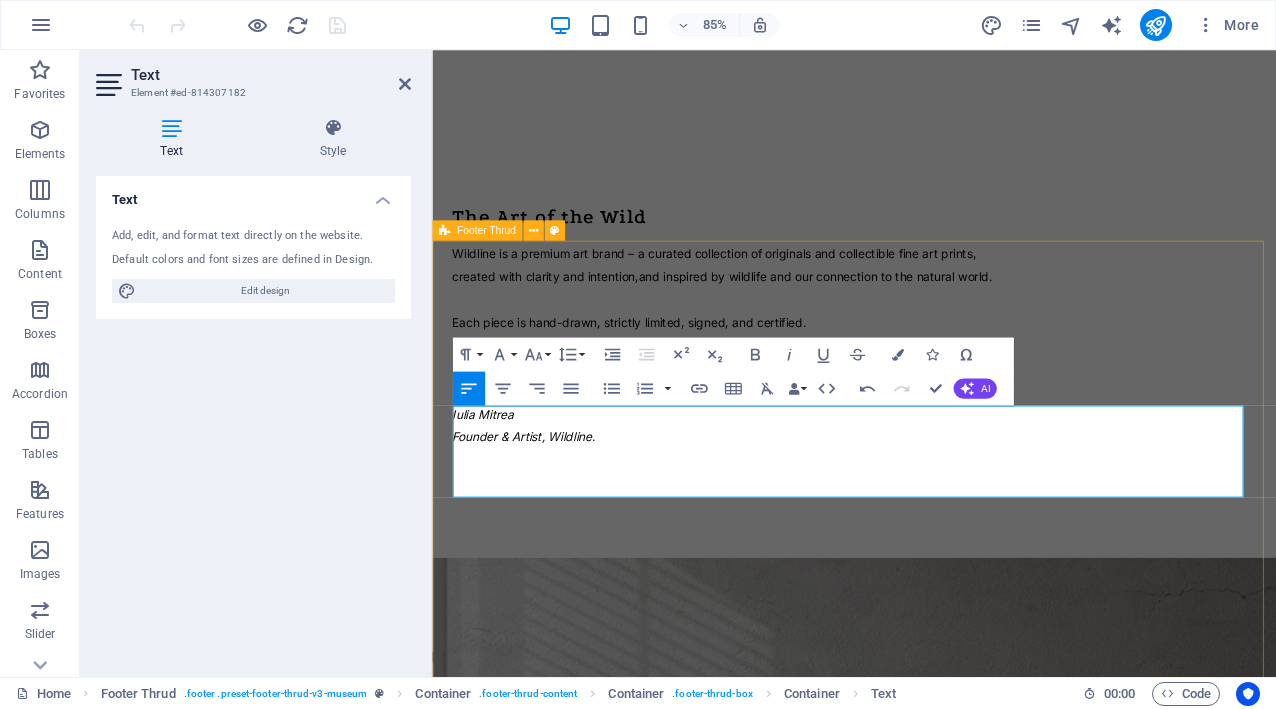click on "wildline Inspired by wildlife and our connection to the natural world. For every artwork acquired, we plant a tree — a gesture of respect and responsibility. [FIRST] [LAST], Founder & Artist   The Collection The Artist Philosophy Contact [CITY], [COUNTRY] contact@[DOMAIN].ro Mon-Fri • 10AM-5PM
All rights reserved.    wildline.ro   Legal Notice  |  Privacy Policy" at bounding box center (928, 8221) 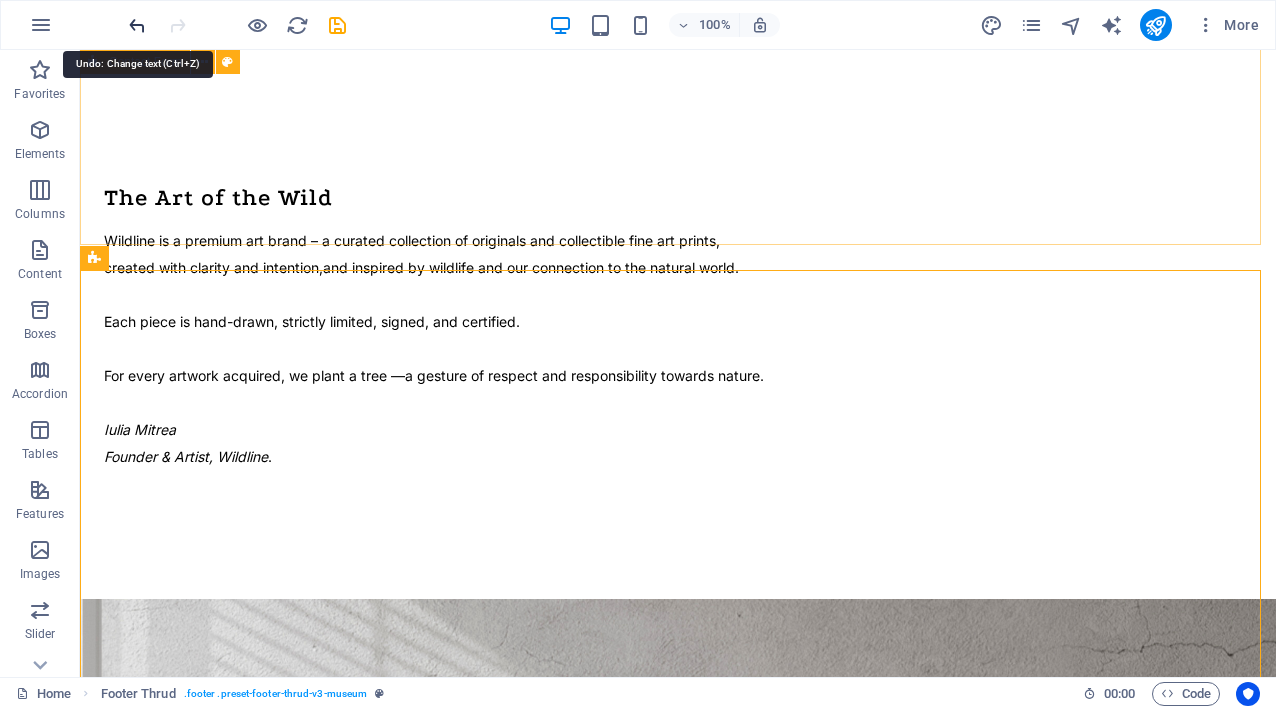 click at bounding box center (137, 25) 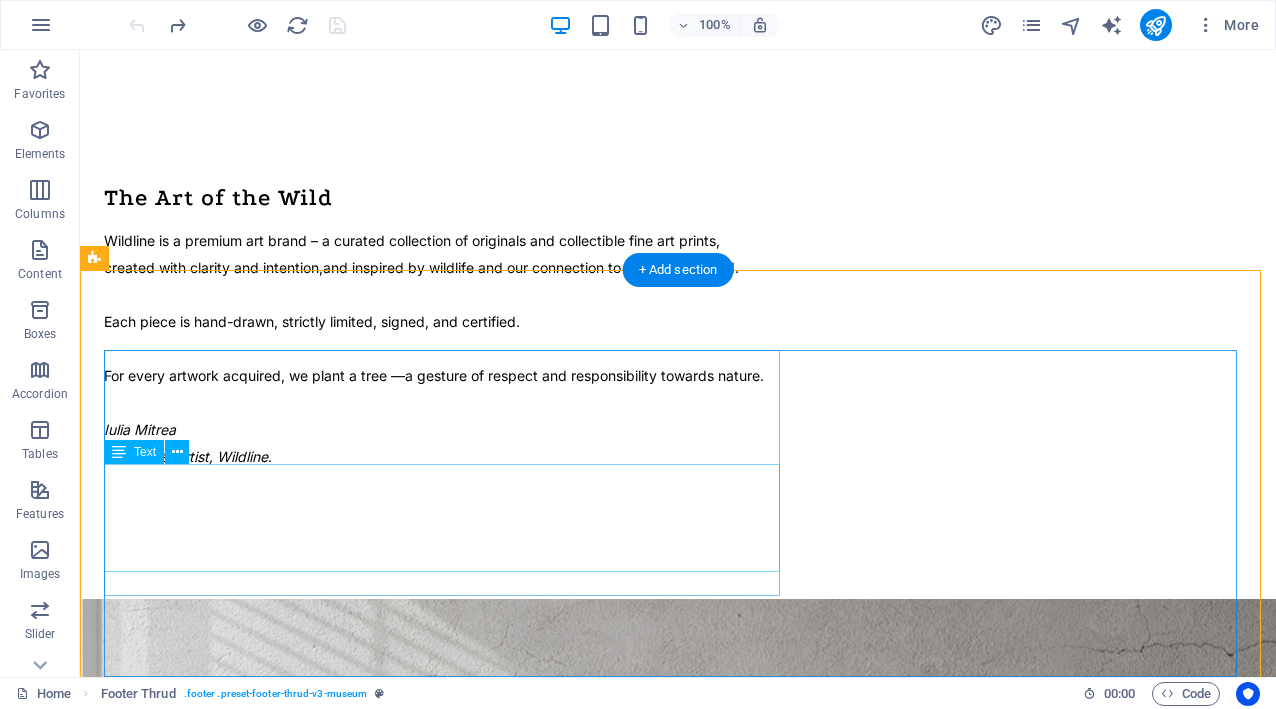 click on "Inspired by the wild. Created with intention. For every artwork acquired, we plant a tree. [FIRST] [LAST], Founder & Artist" at bounding box center [678, 9098] 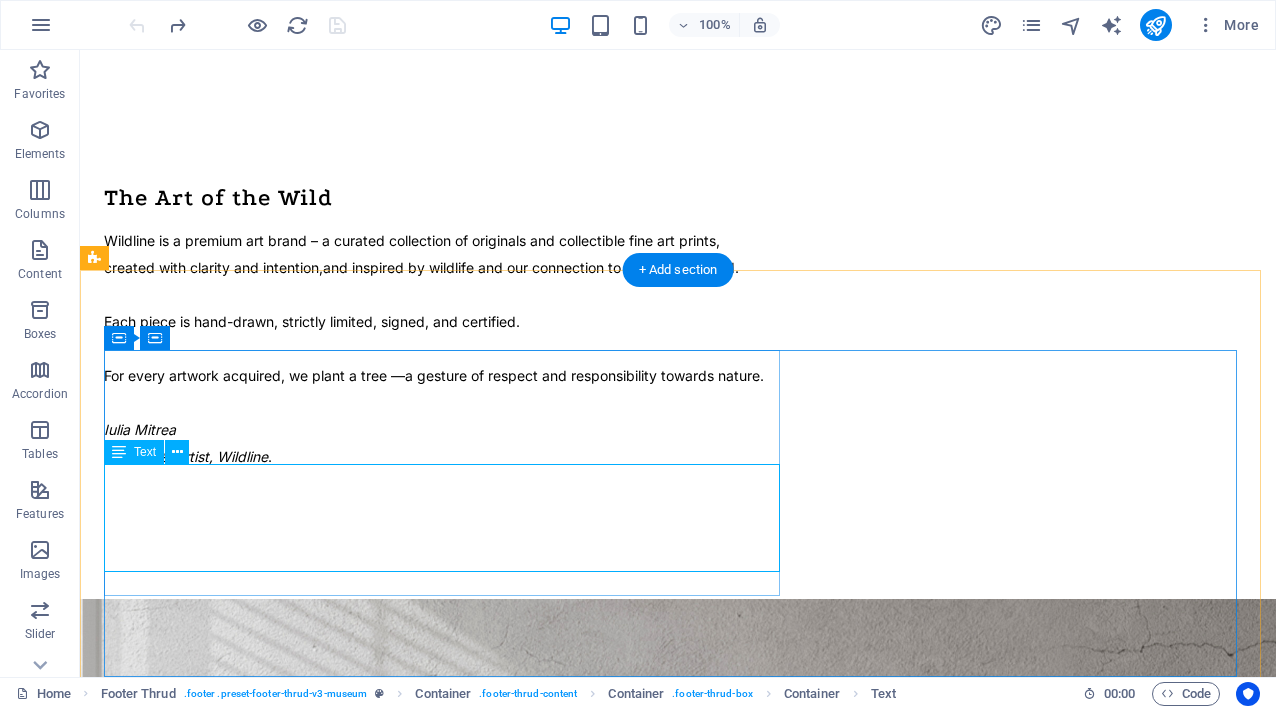 click on "Inspired by the wild. Created with intention. For every artwork acquired, we plant a tree. [FIRST] [LAST], Founder & Artist" at bounding box center [678, 9098] 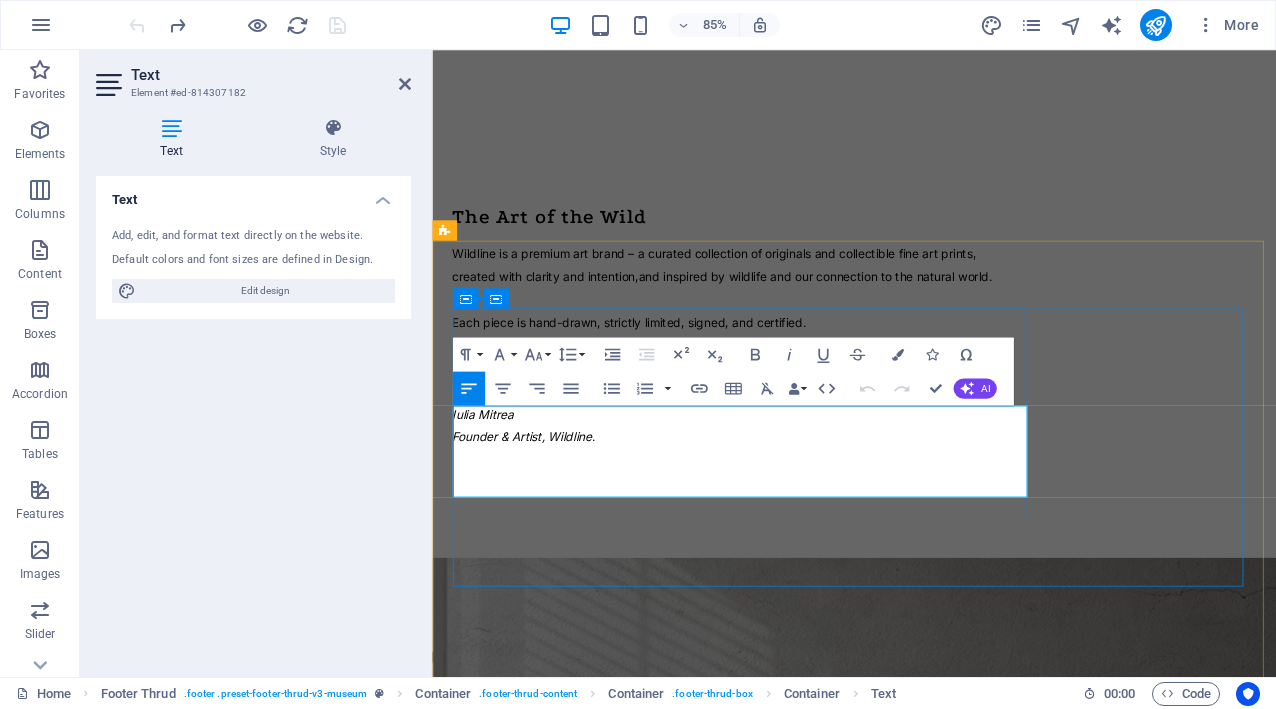 click on "Inspired by the wild. Created with intention." at bounding box center [928, 8067] 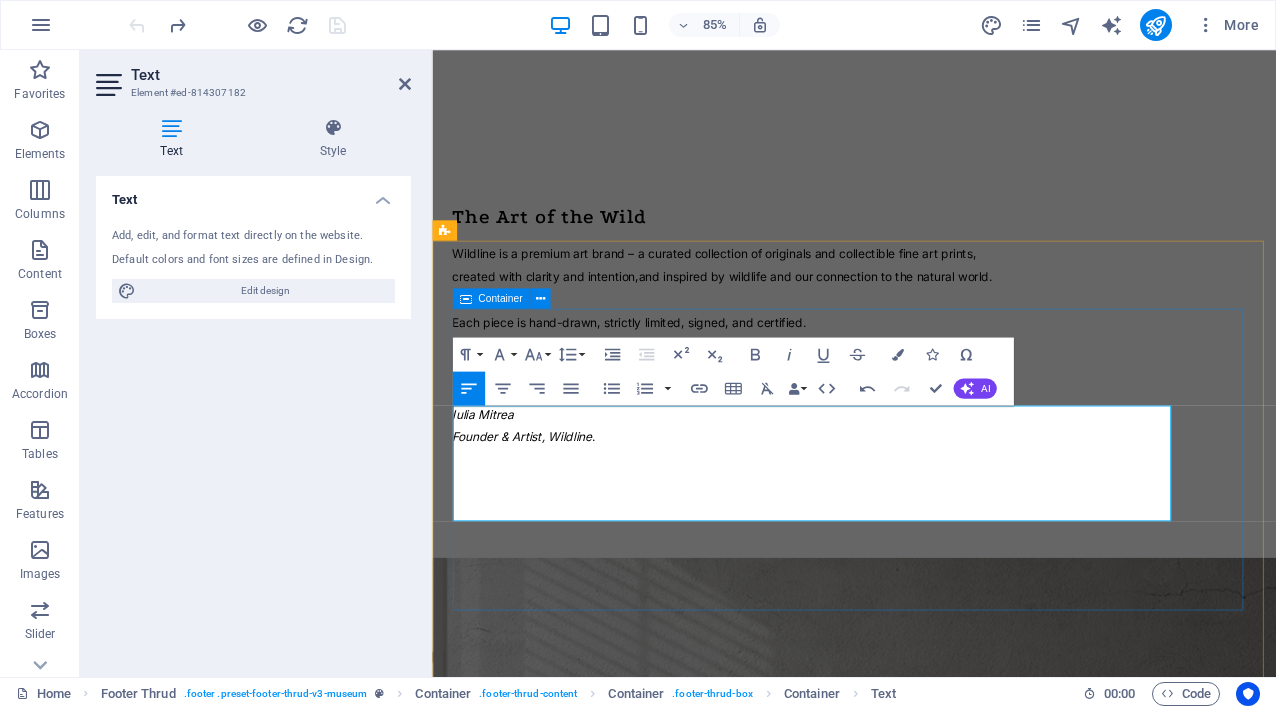 click on "wildline Inspired by the wild. Created with intention. Inspired by wildlife and our connection to the natural world. For every artwork acquired, we plant a tree — a gesture of respect and responsibility. For every artwork acquired, we plant a tree. [FIRST] [LAST], Founder & Artist   The Collection The Artist Philosophy Contact [CITY], [COUNTRY] contact@[DOMAIN].ro Mon-Fri • 10AM-5PM
All rights reserved.    wildline.ro   Legal Notice  |  Privacy Policy" at bounding box center (928, 8236) 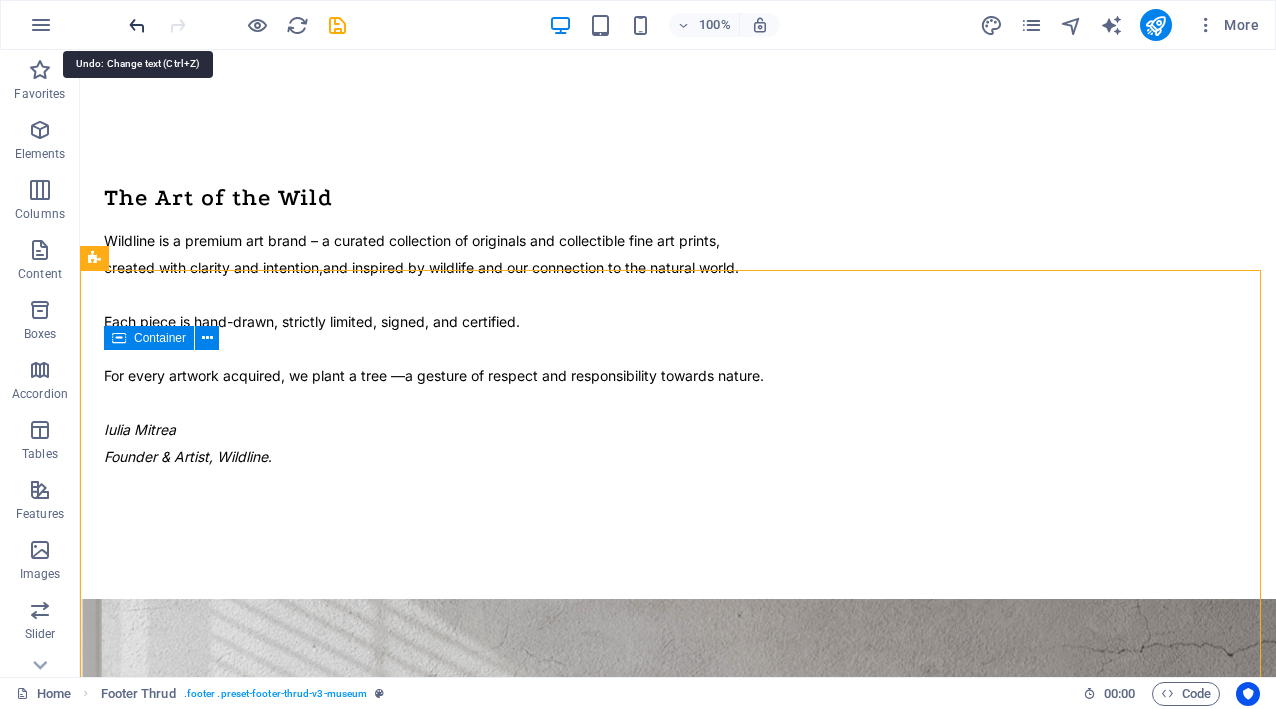 click at bounding box center (137, 25) 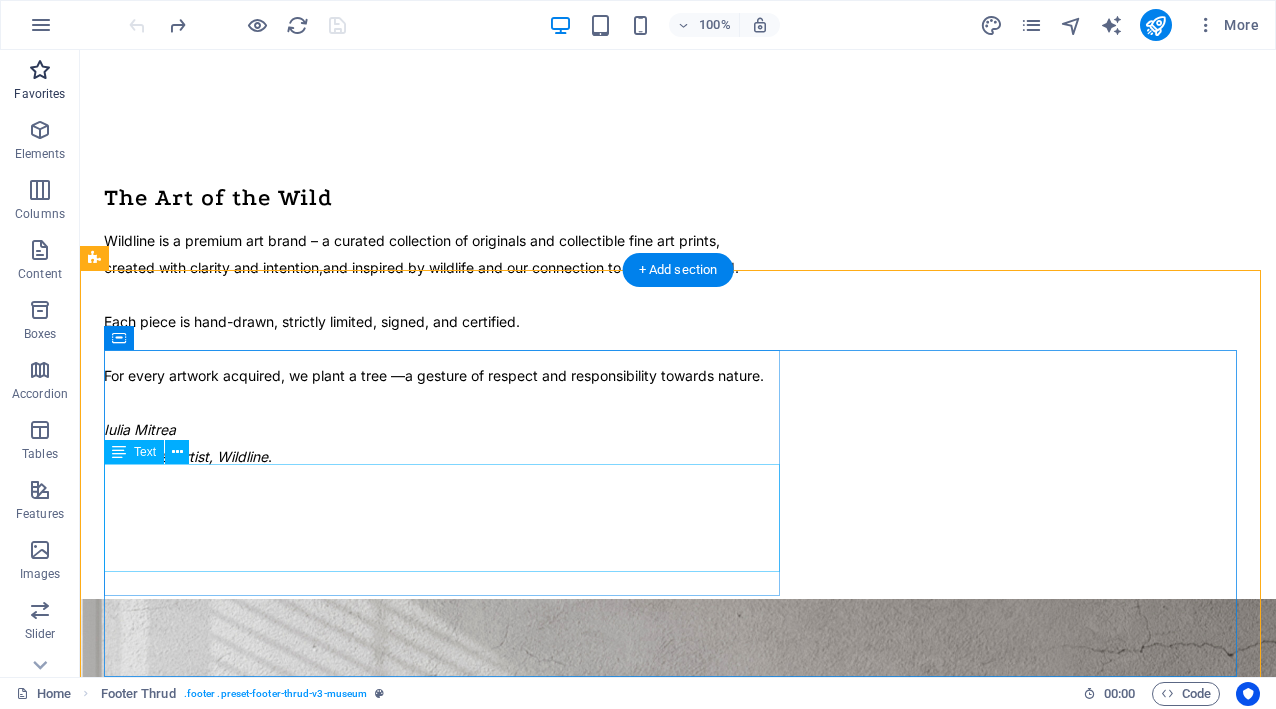 click on "Inspired by the wild. Created with intention. For every artwork acquired, we plant a tree. [FIRST] [LAST], Founder & Artist" at bounding box center (678, 9098) 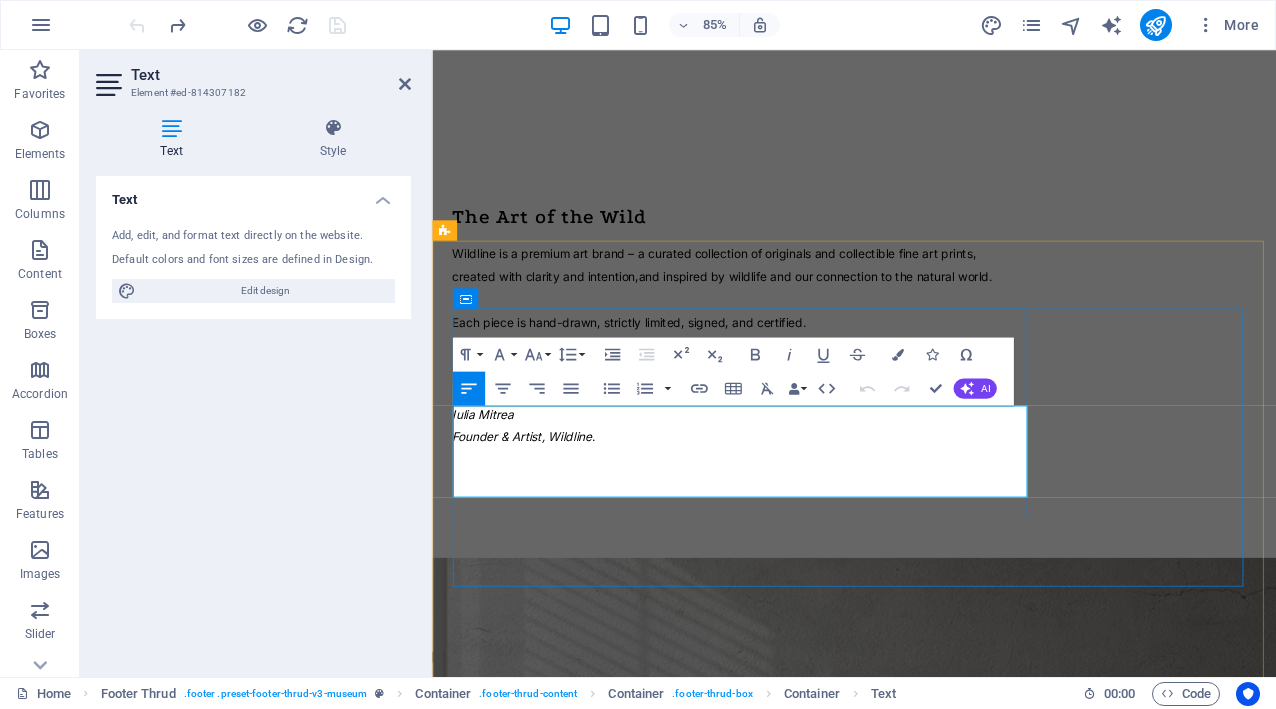 click on "Inspired by the wild. Created with intention." at bounding box center [616, 8068] 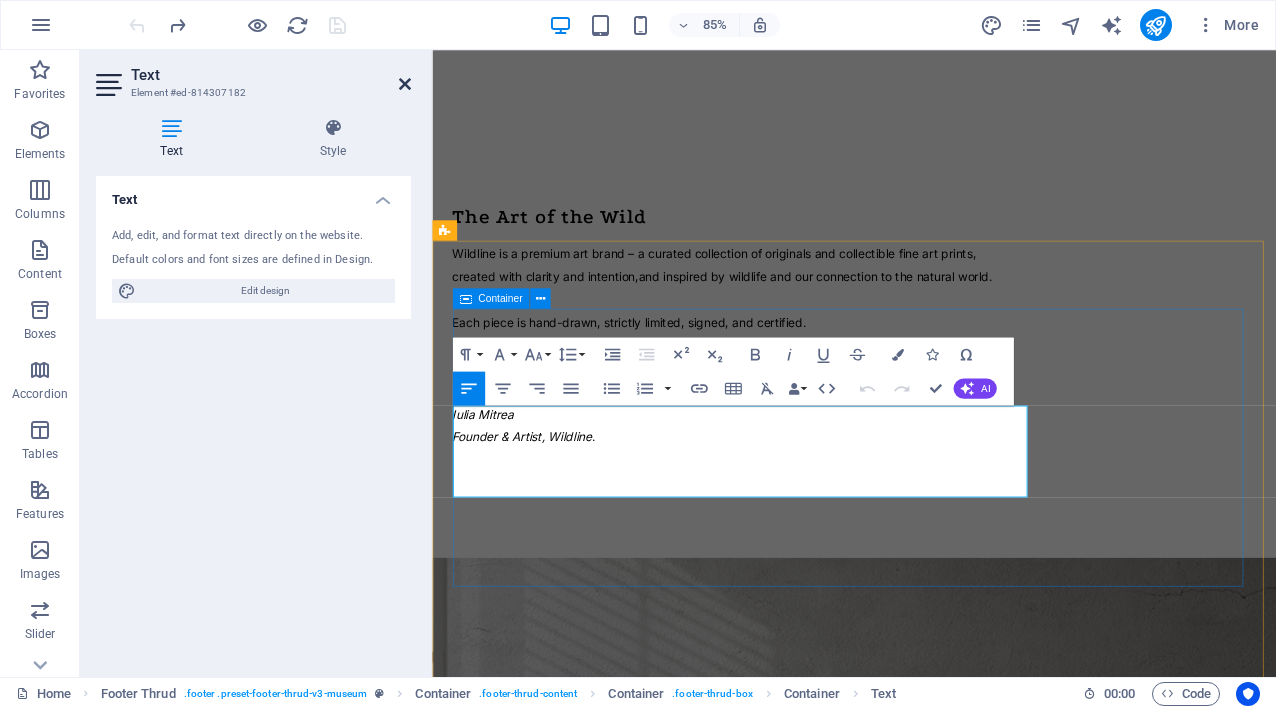 click at bounding box center (405, 84) 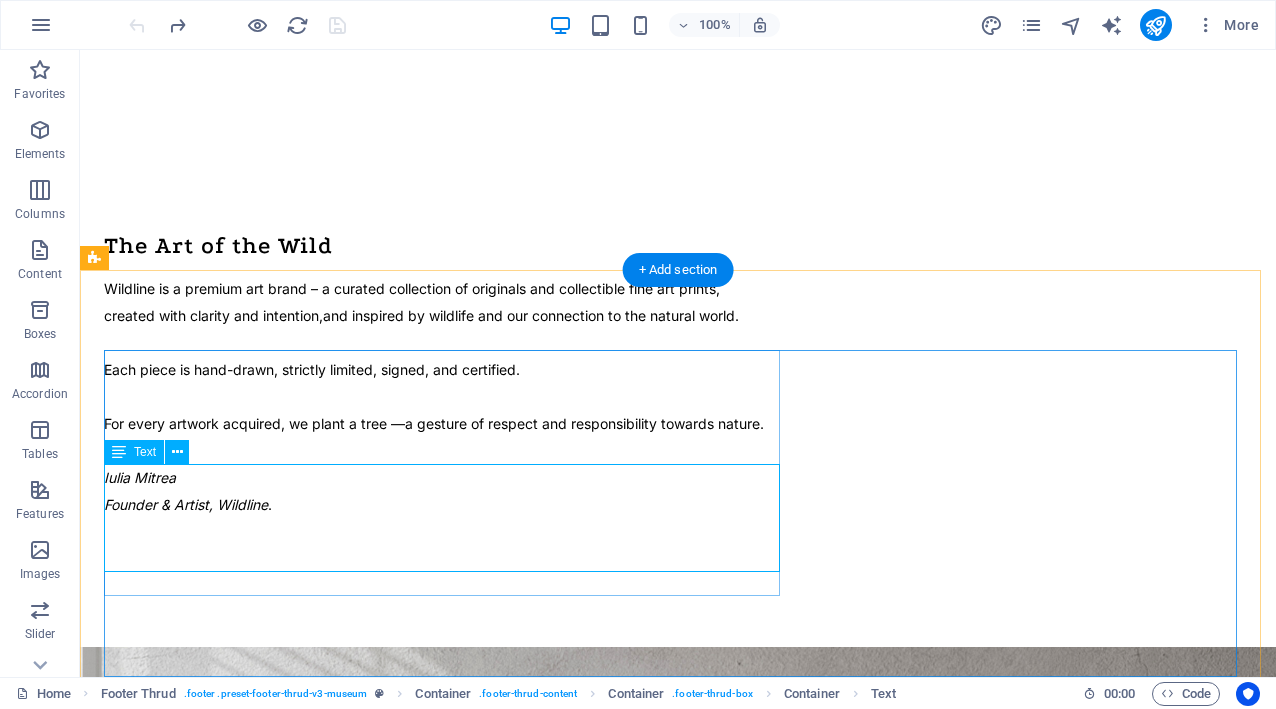 click on "Inspired by the wild. Created with intention. For every artwork acquired, we plant a tree. [FIRST] [LAST], Founder & Artist" at bounding box center (678, 9146) 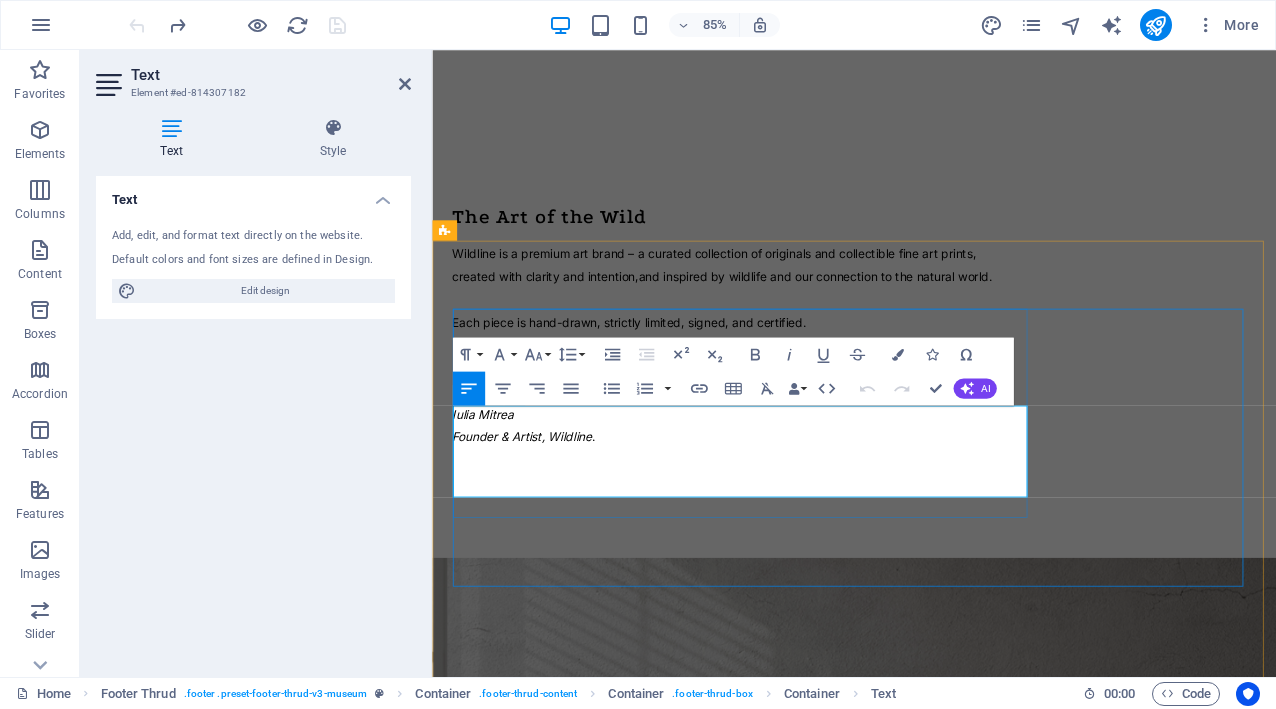click on "Inspired by the wild. Created with intention." at bounding box center [616, 8068] 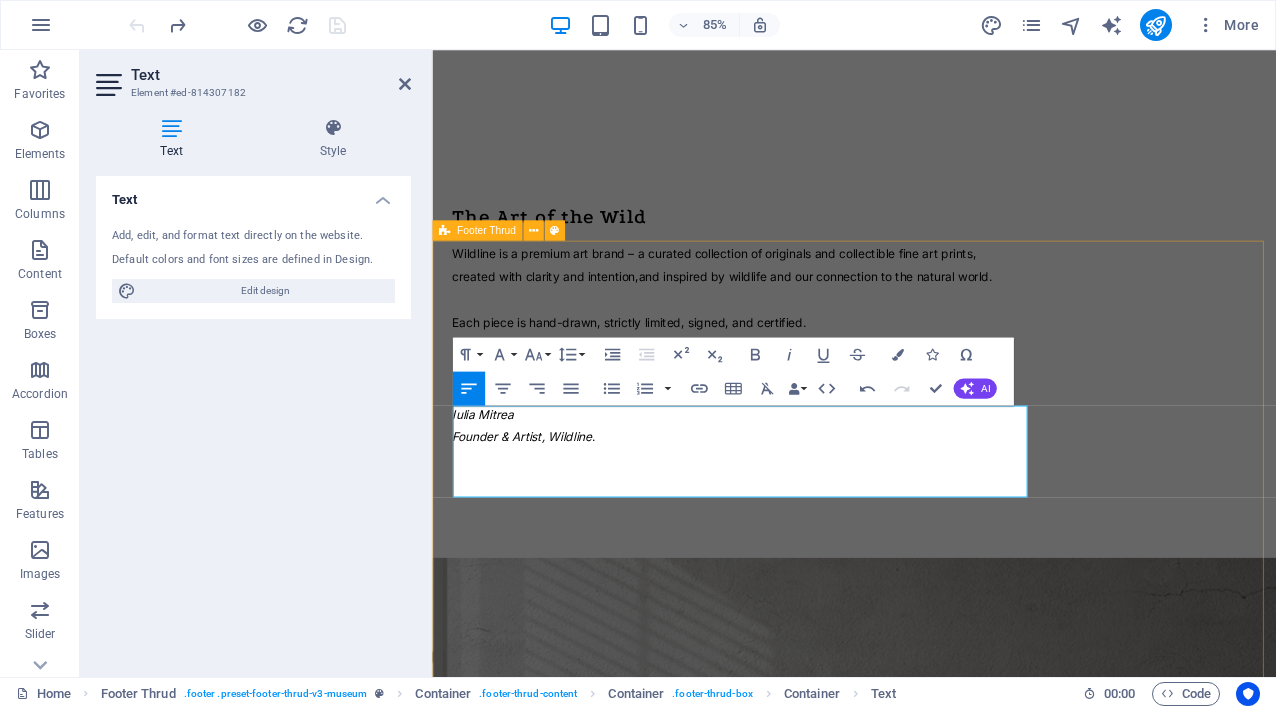 type 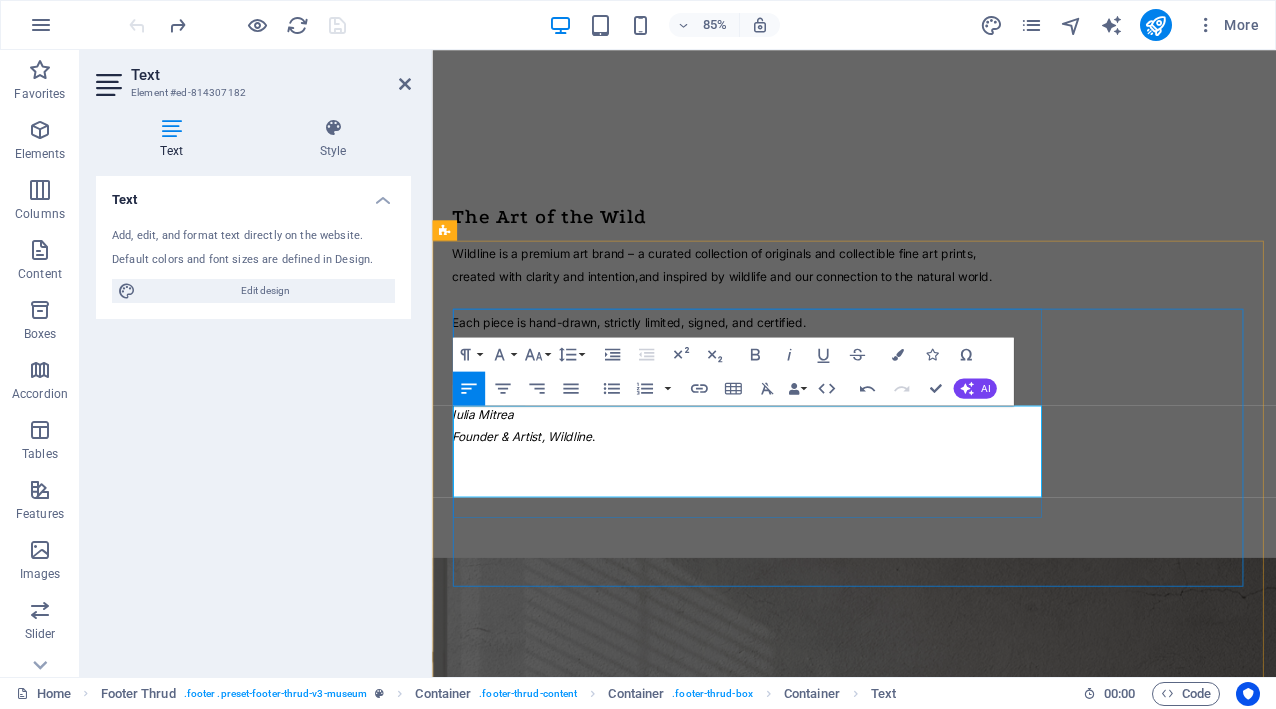 click on "Inspired by the wildlife Created with intention." at bounding box center [928, 8067] 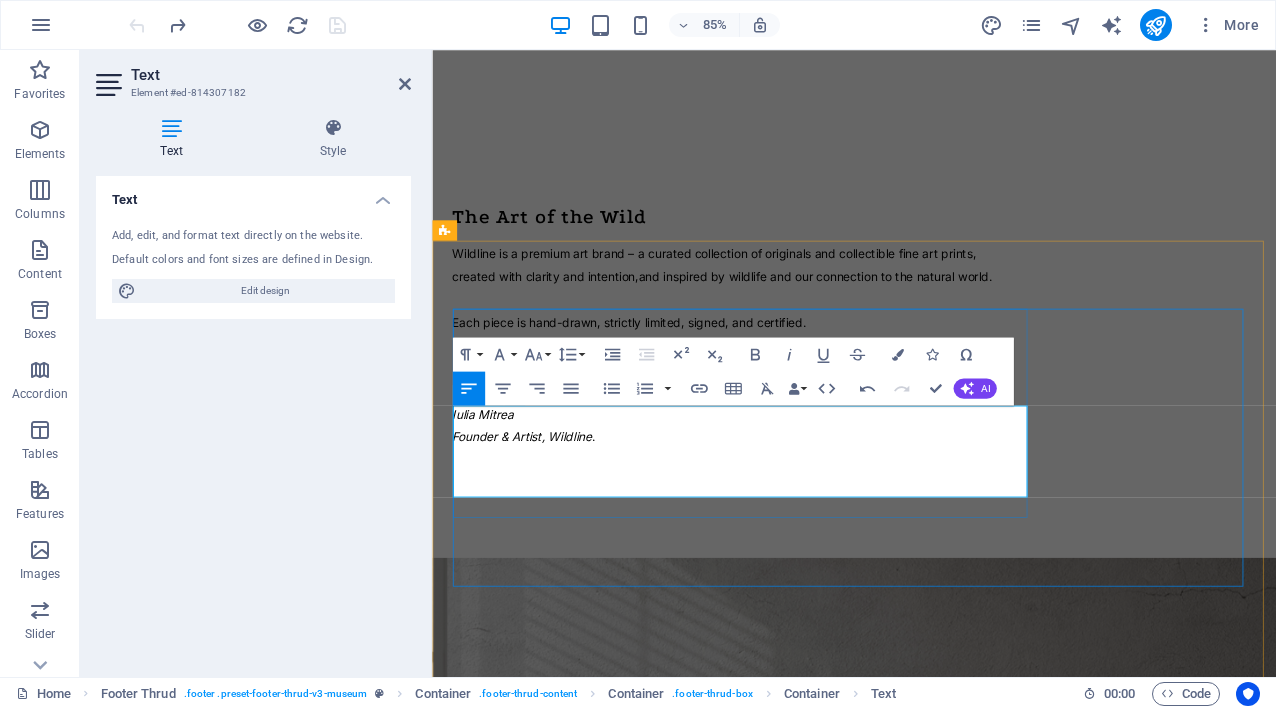 click on "Inspired by wildlife Created with intention." at bounding box center (611, 8068) 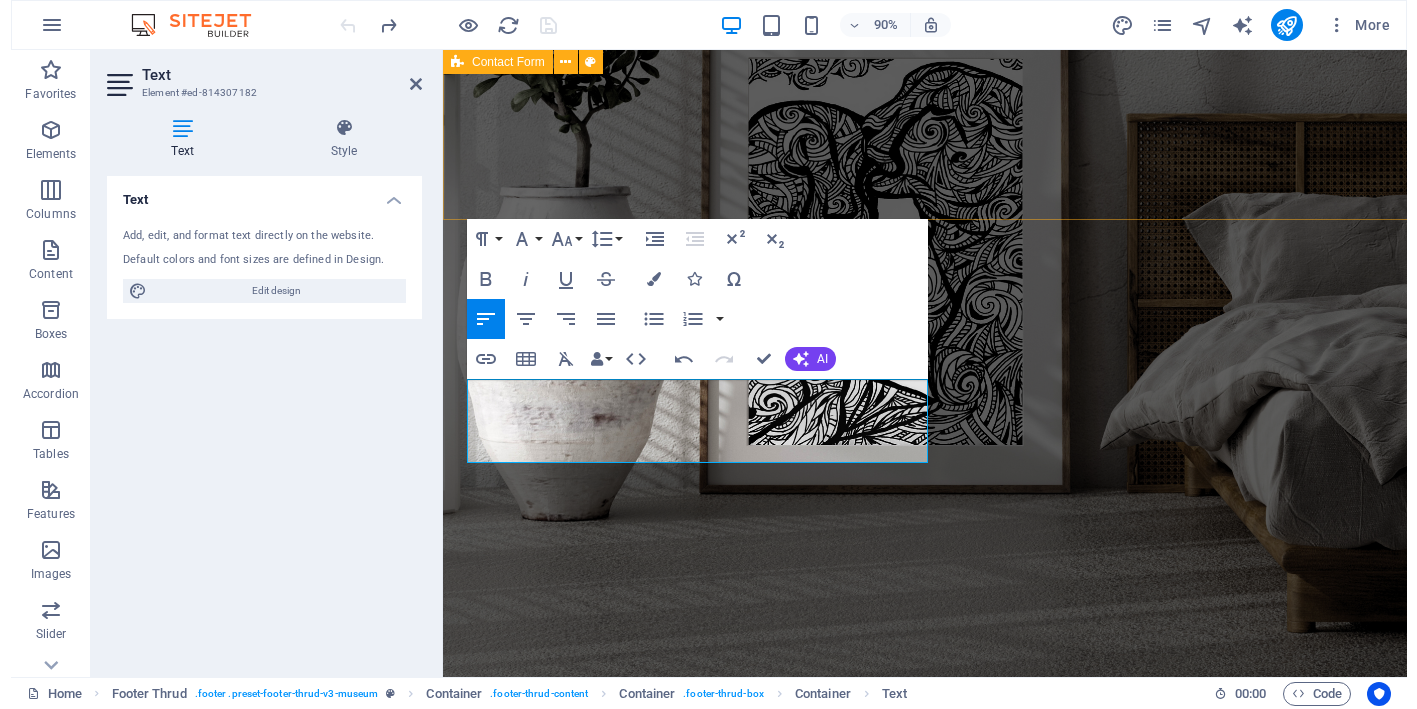 scroll, scrollTop: 3294, scrollLeft: 0, axis: vertical 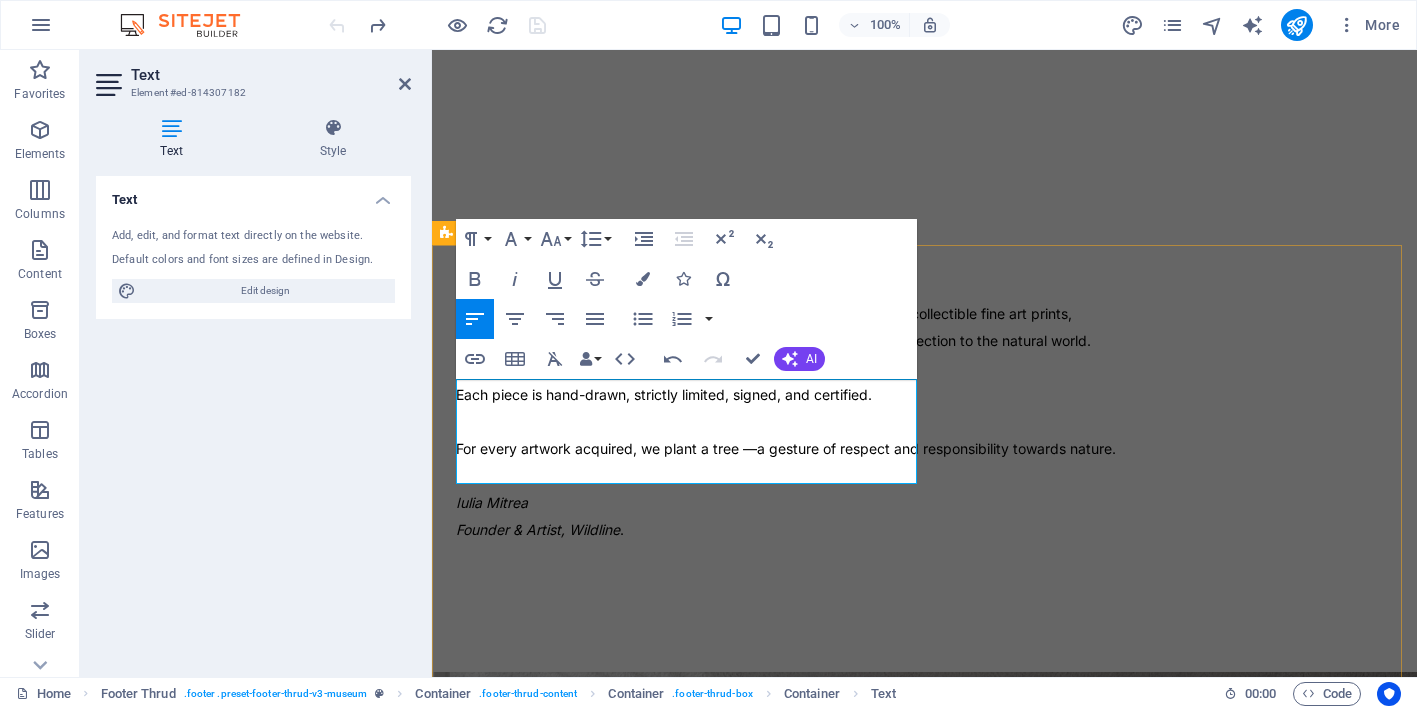 drag, startPoint x: 674, startPoint y: 451, endPoint x: 446, endPoint y: 379, distance: 239.09831 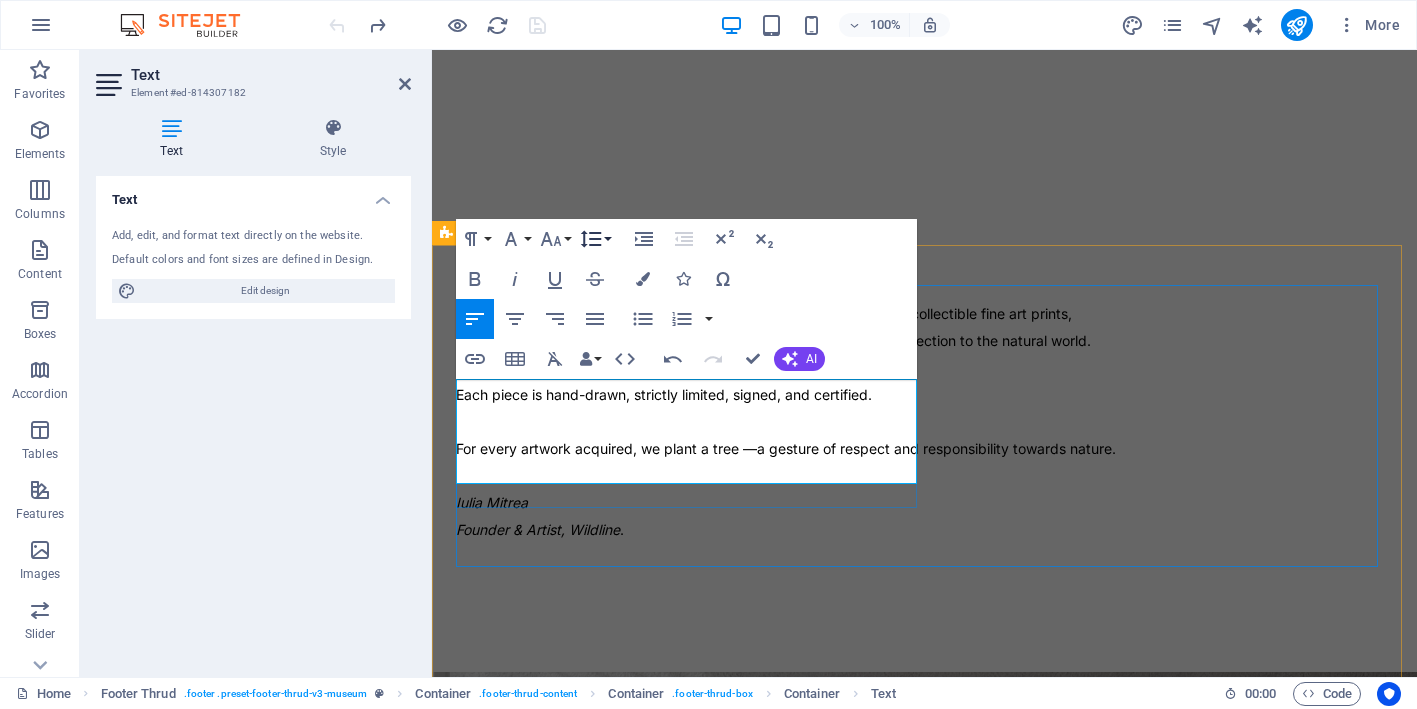 click on "Line Height" at bounding box center (595, 239) 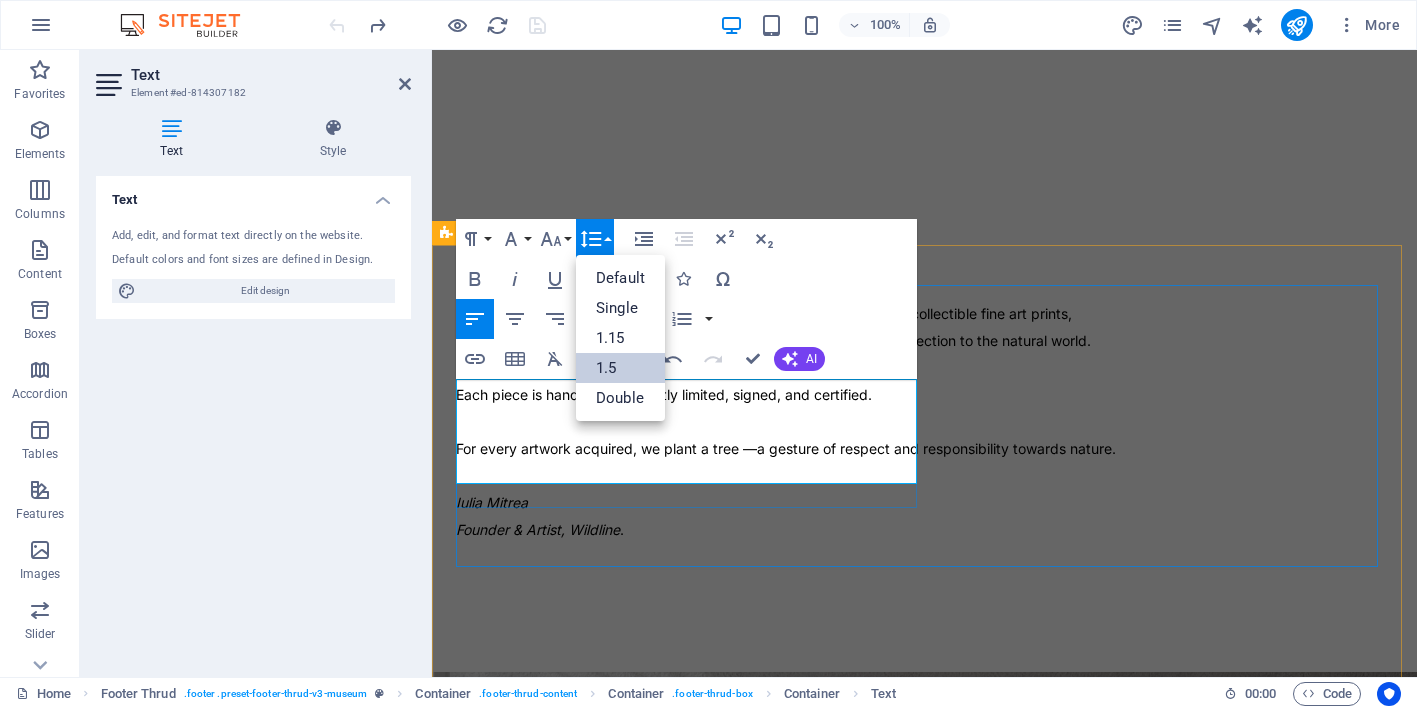 scroll, scrollTop: 0, scrollLeft: 0, axis: both 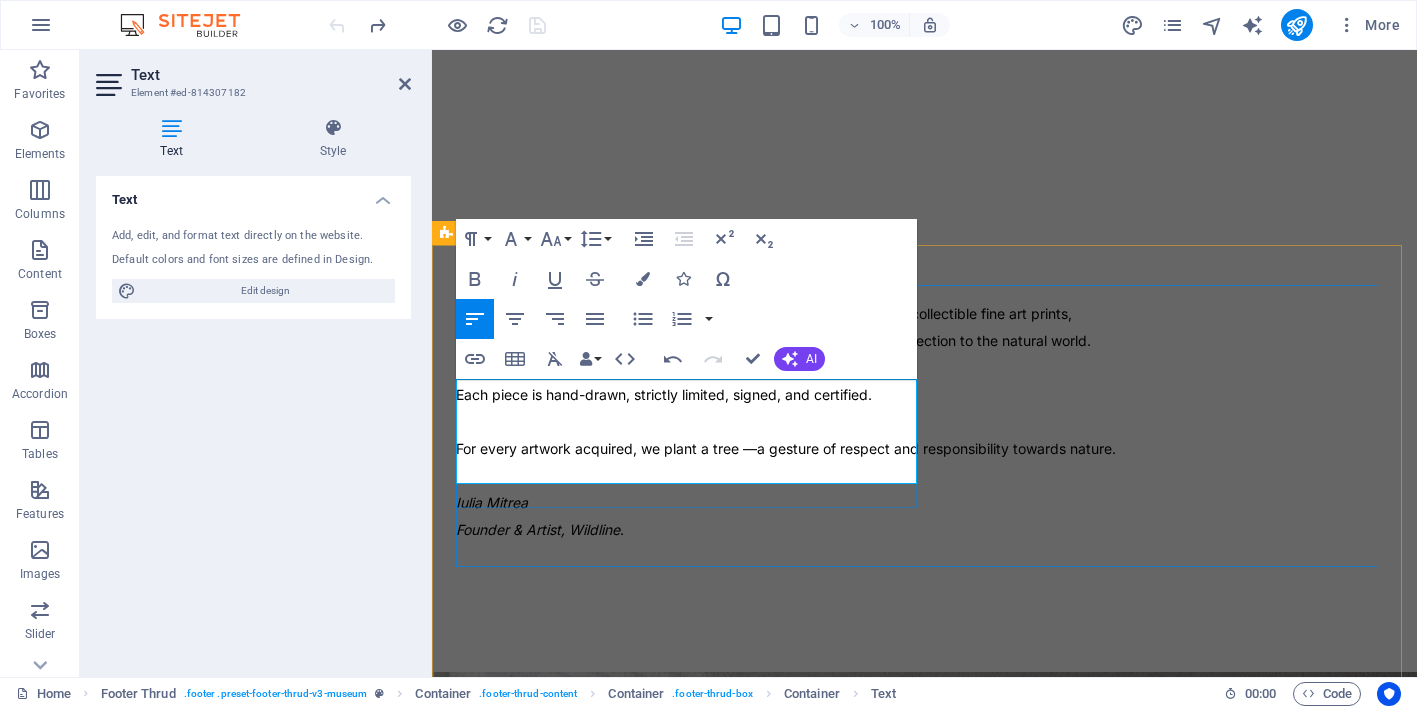 click on "Iulia Mitrea, Founder & Artist" at bounding box center (924, 8105) 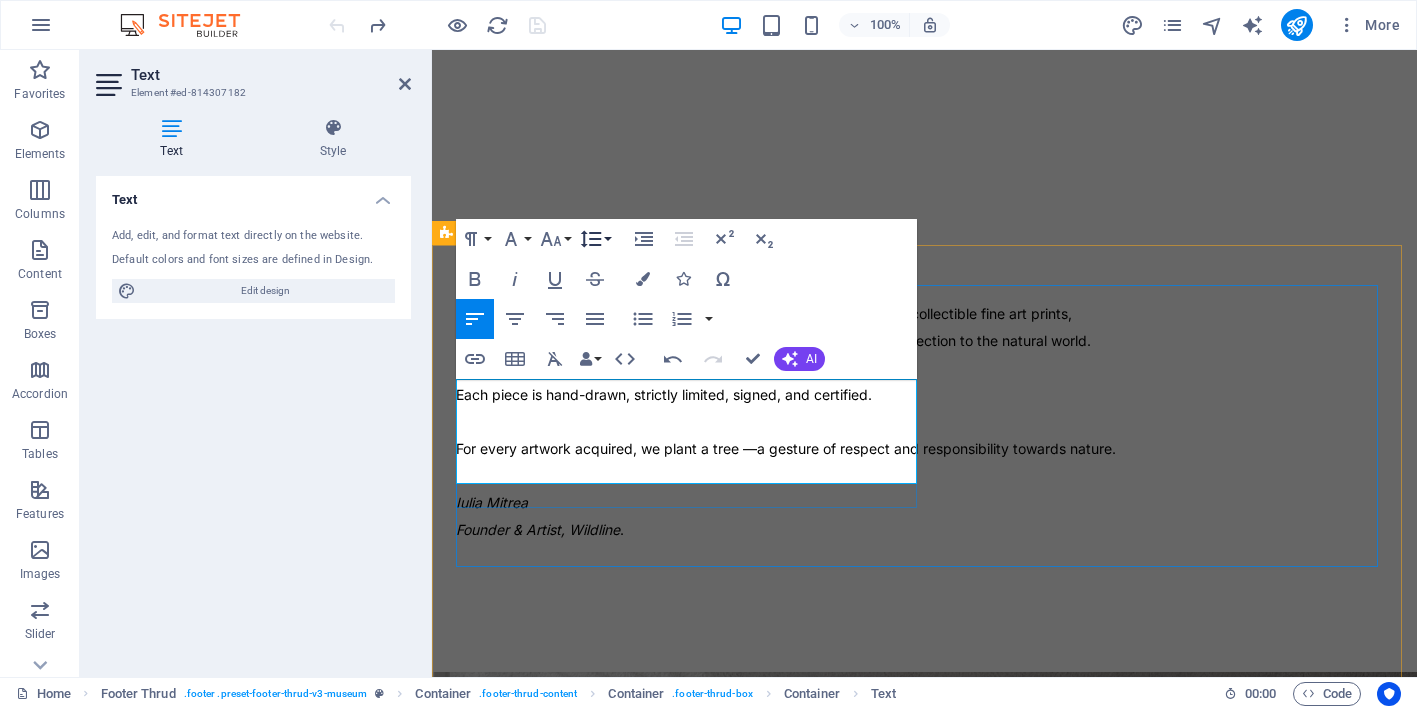 click 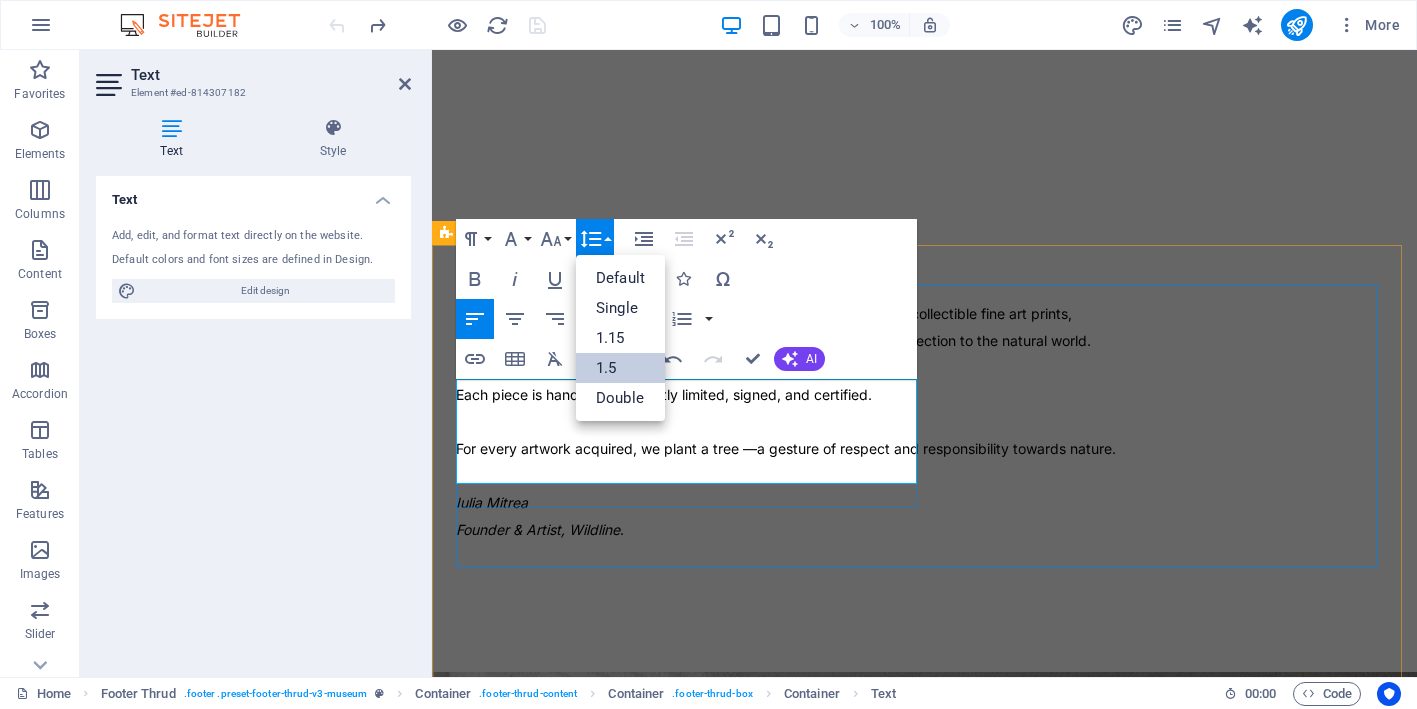 scroll, scrollTop: 0, scrollLeft: 0, axis: both 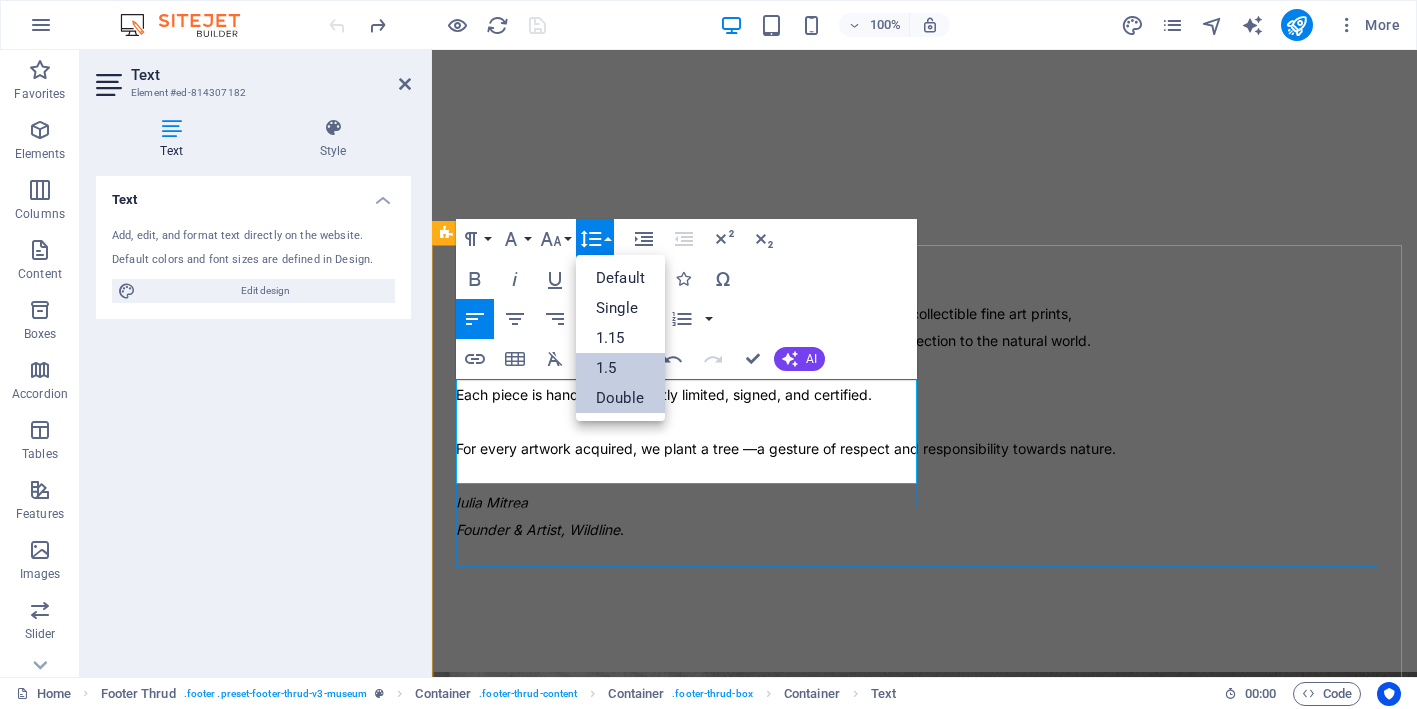 click on "Double" at bounding box center [620, 398] 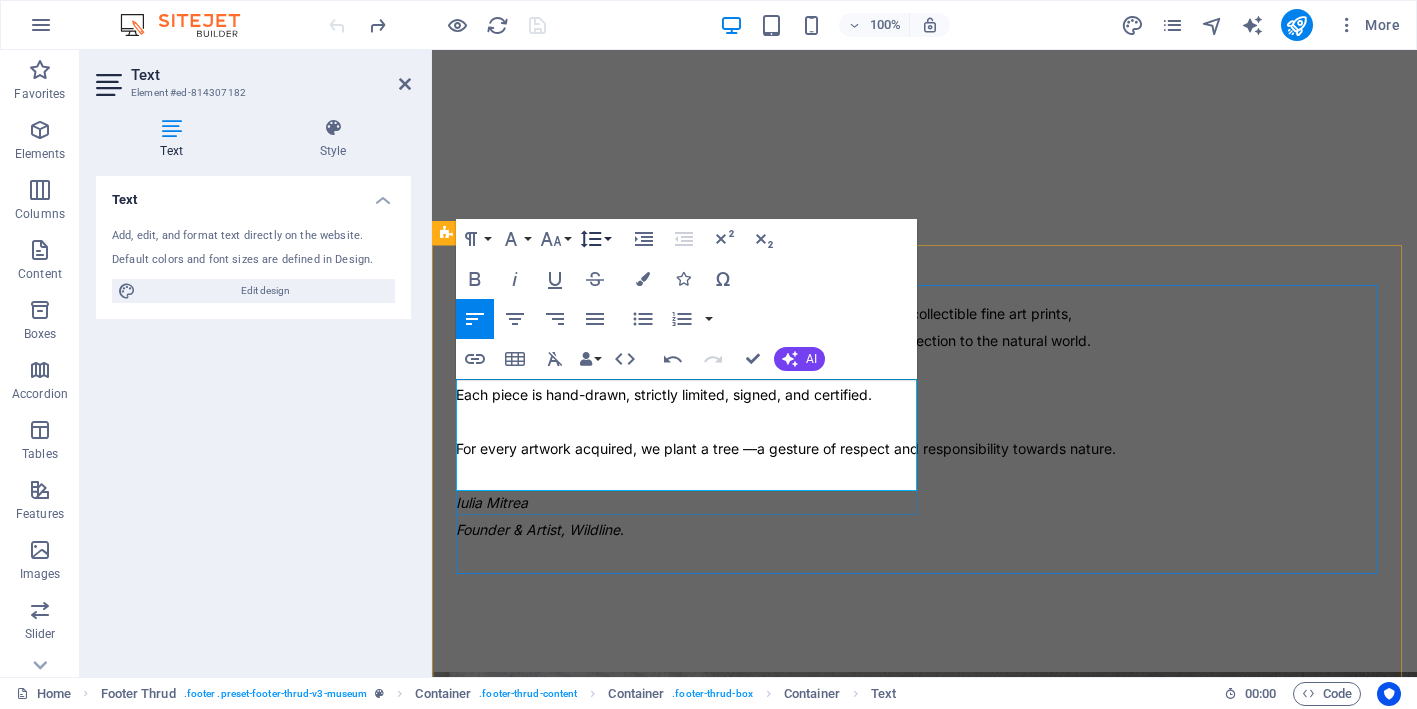click 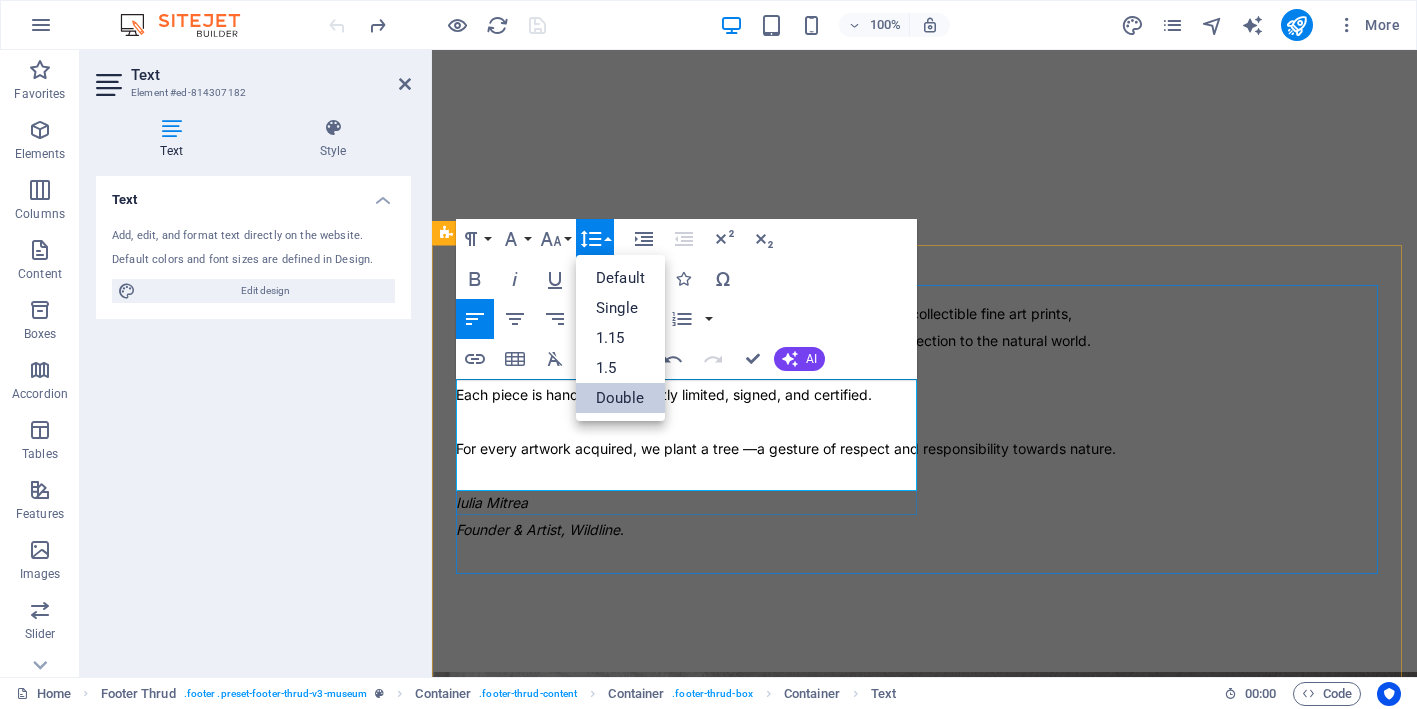 scroll, scrollTop: 0, scrollLeft: 0, axis: both 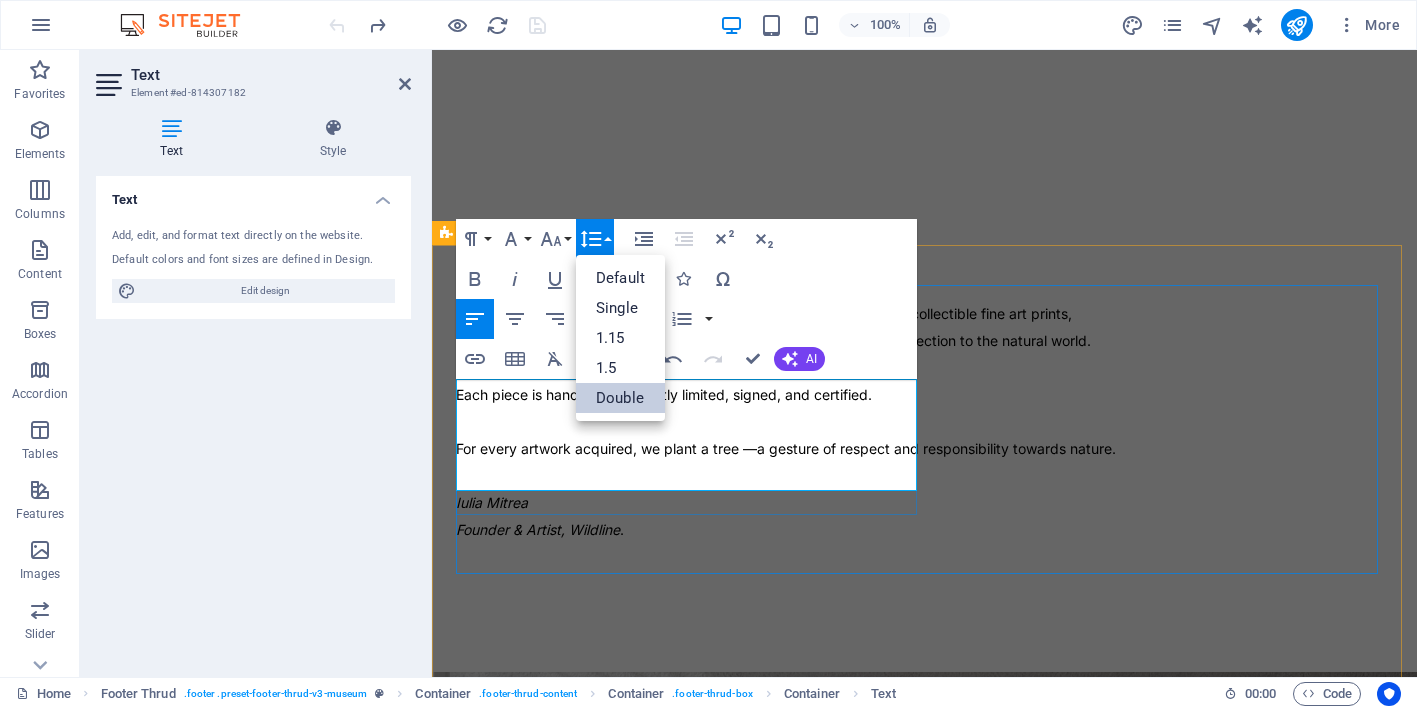 click on "For every artwork acquired, we plant a  tree - a gesture of respect and responsibility towards nature." at bounding box center (924, 8078) 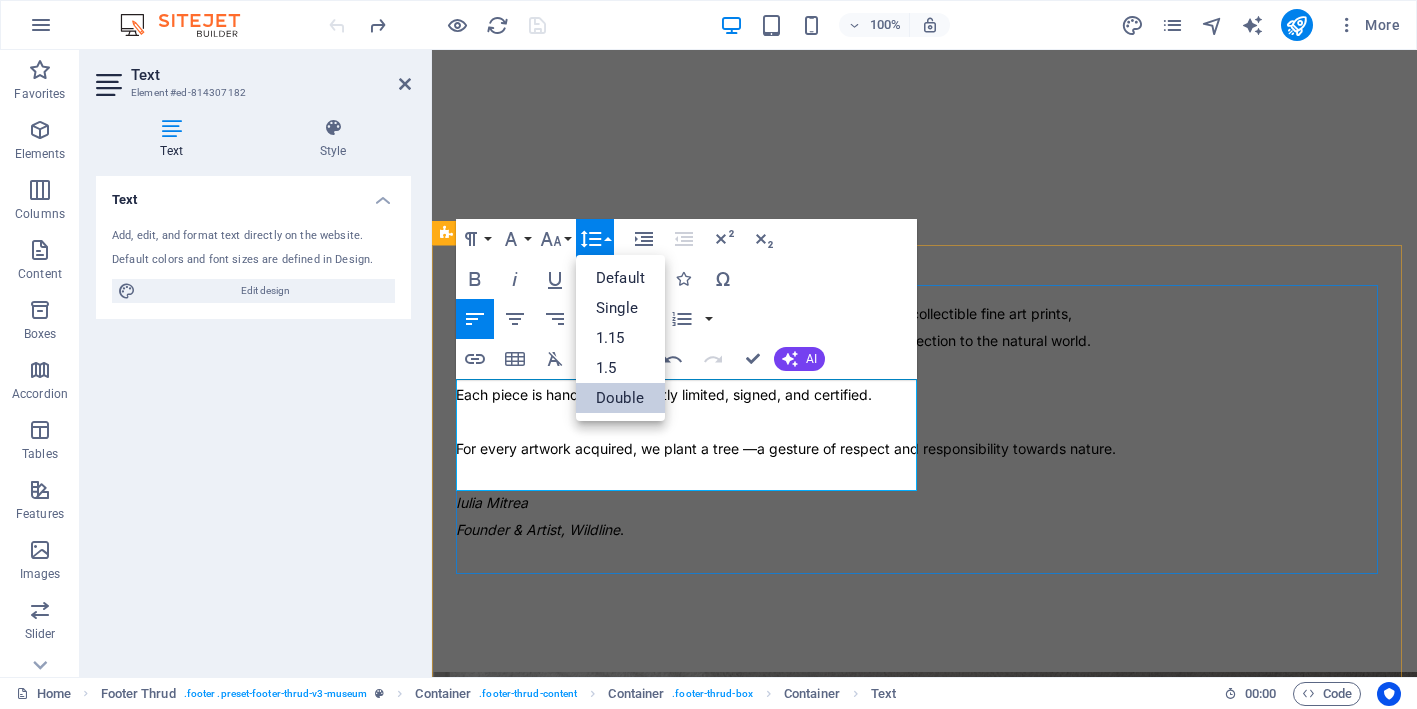 click on "wildline Inspired by wildlife and our connection to the natural world.  For every artwork acquired, we plant a  tree - a gesture of respect and responsibility towards nature. [FIRST] [LAST], Founder & Artist   The Collection The Artist Philosophy Contact [CITY], [COUNTRY] contact@[DOMAIN].ro Mon-Fri • 10AM-5PM" at bounding box center (924, 8124) 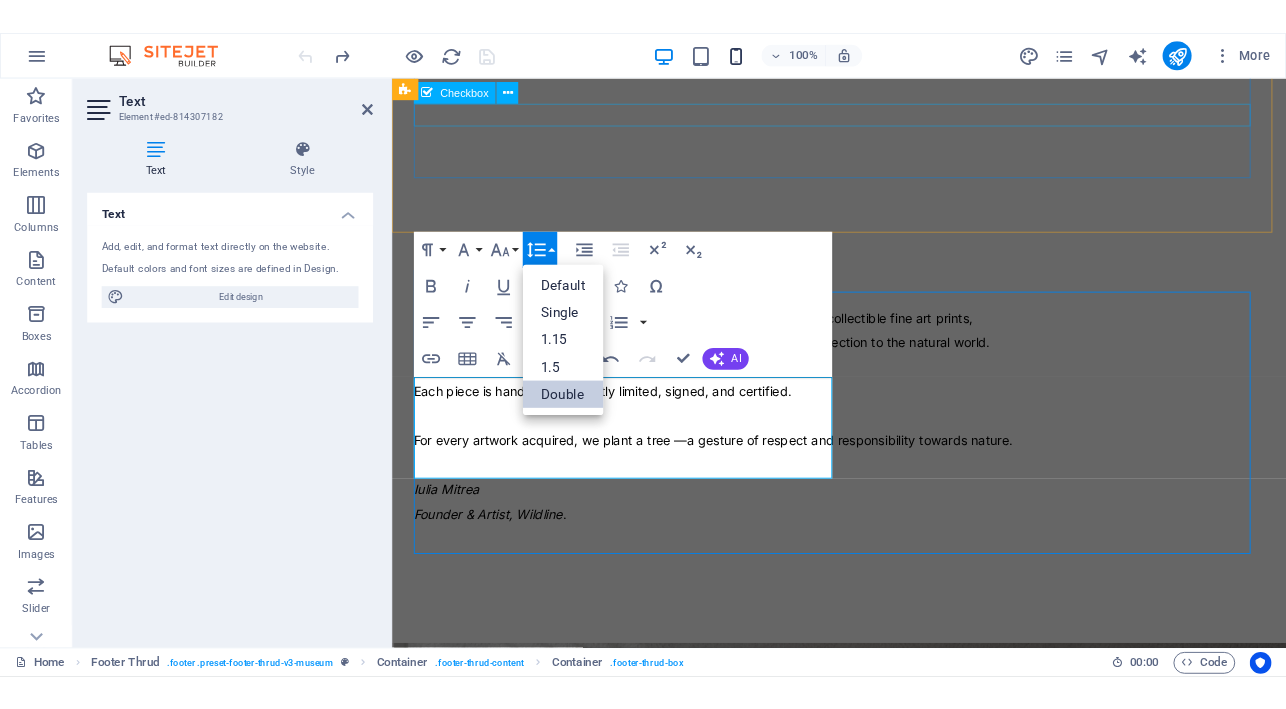 scroll, scrollTop: 4005, scrollLeft: 0, axis: vertical 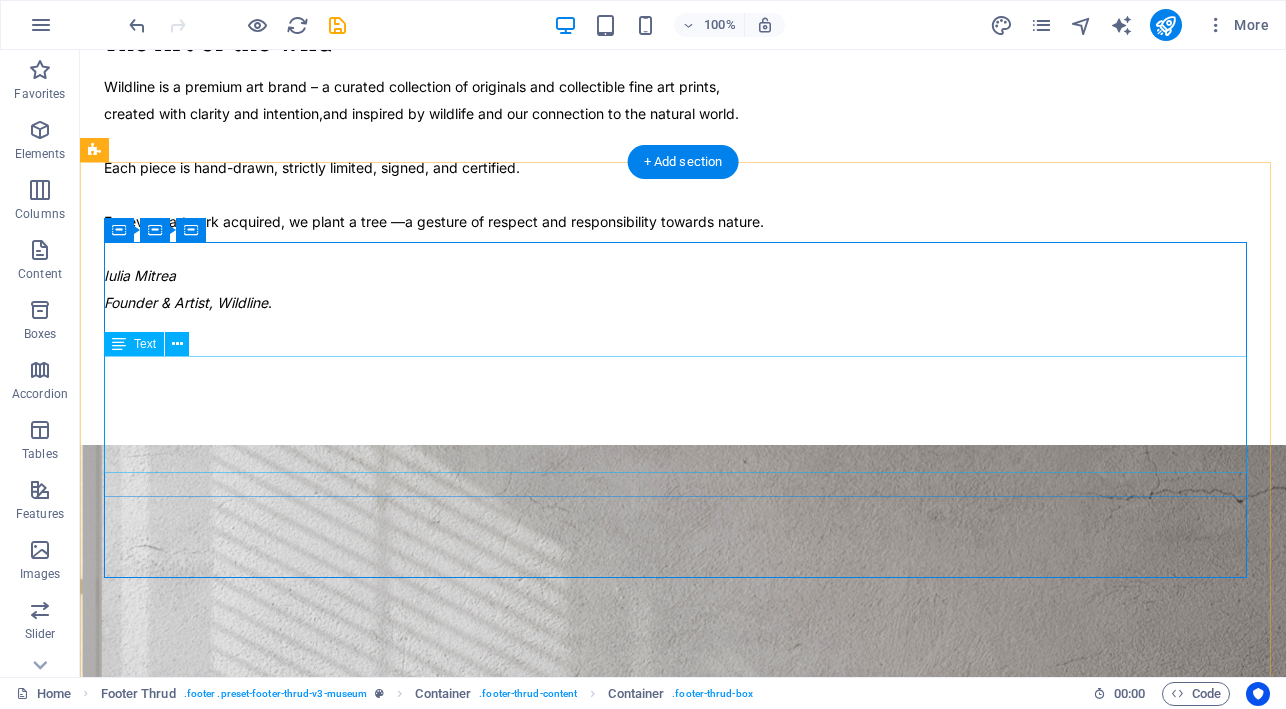 click on "Inspired by wildlife and our connection to the natural world. Create[PHONE]Inspired by wildlife and our connection to the natural world.  For every artwork acquired, we plant a  tree - a gesture of respect and responsibility towards nature. [FIRST] [LAST], Founder & Artist" at bounding box center [683, 8999] 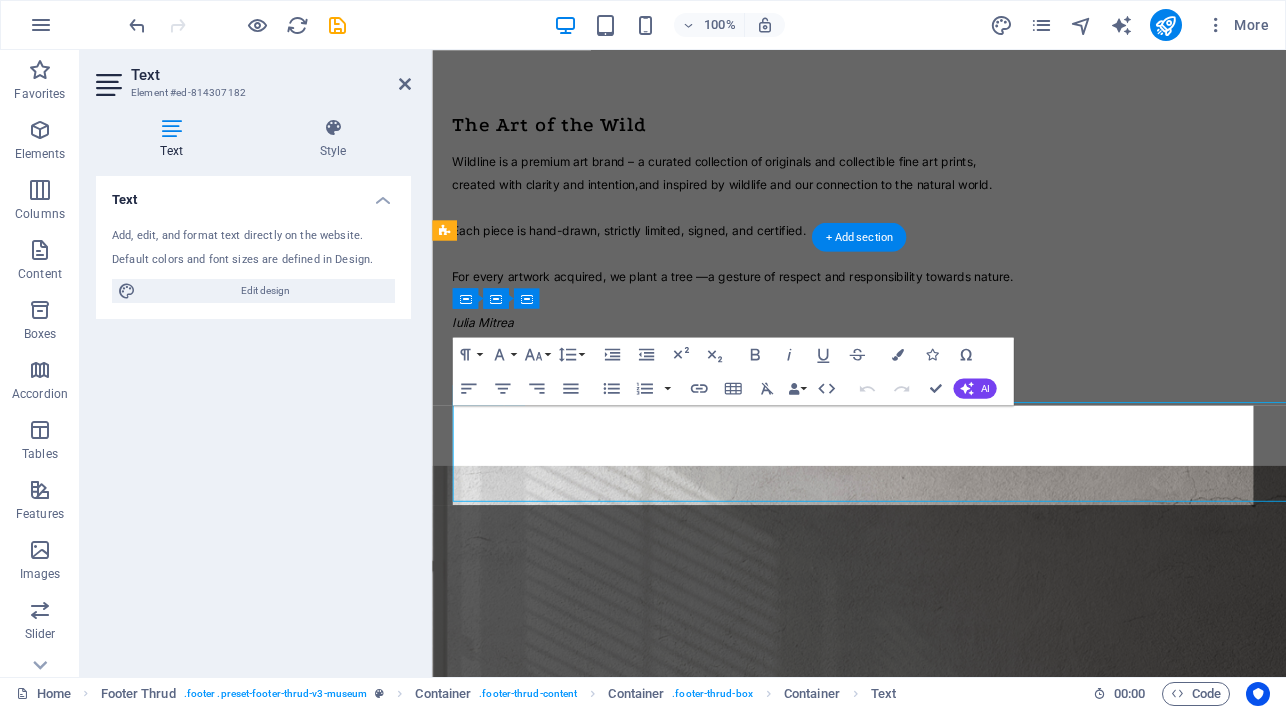 scroll, scrollTop: 3897, scrollLeft: 0, axis: vertical 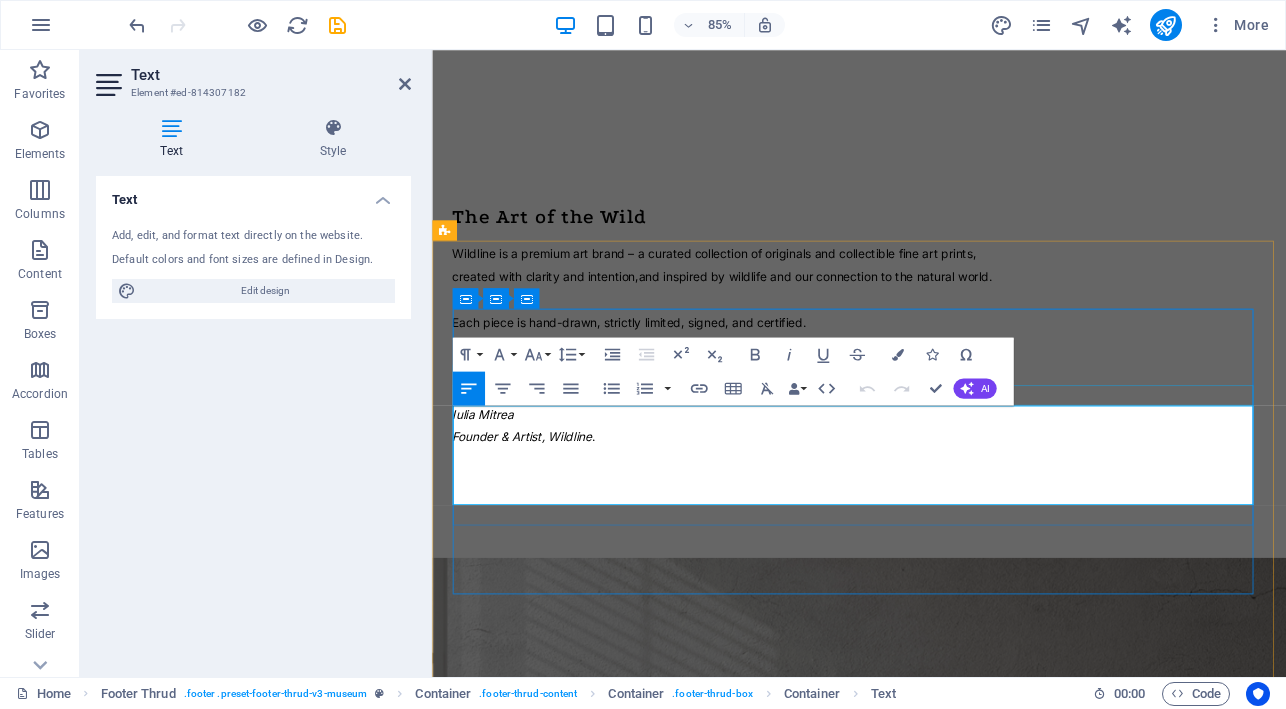 drag, startPoint x: 1323, startPoint y: 510, endPoint x: 511, endPoint y: 464, distance: 813.30194 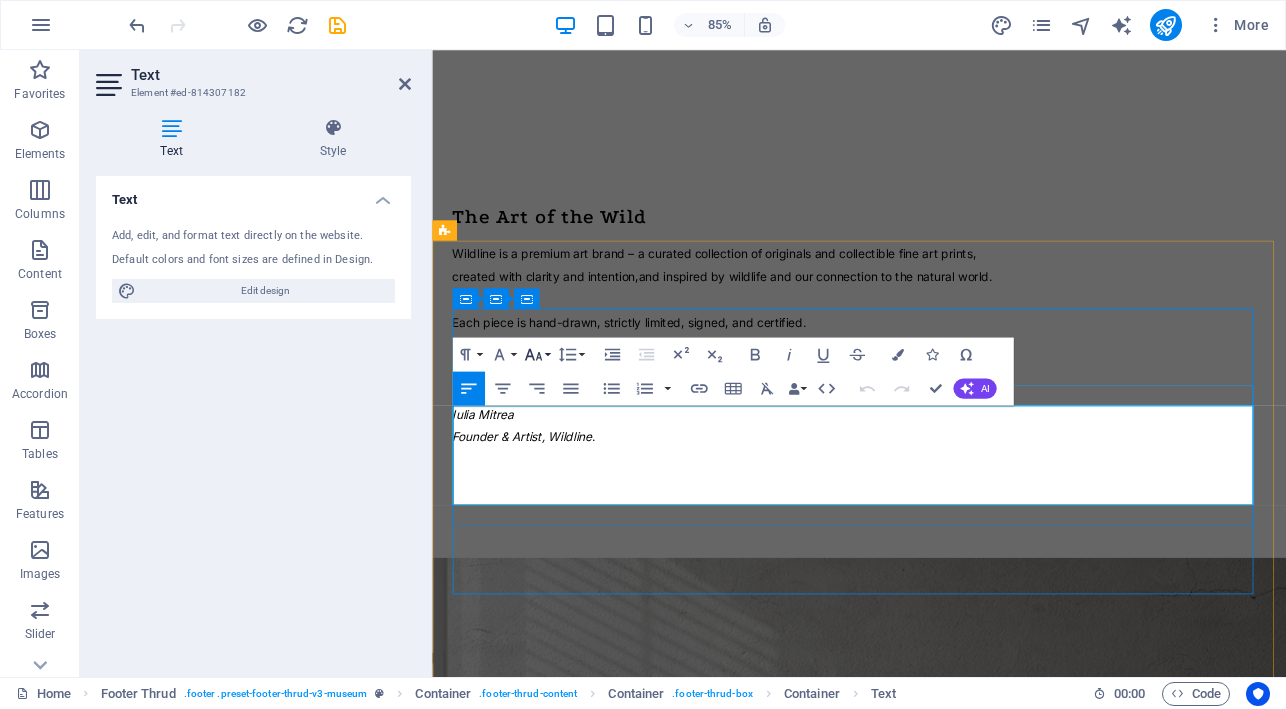 click 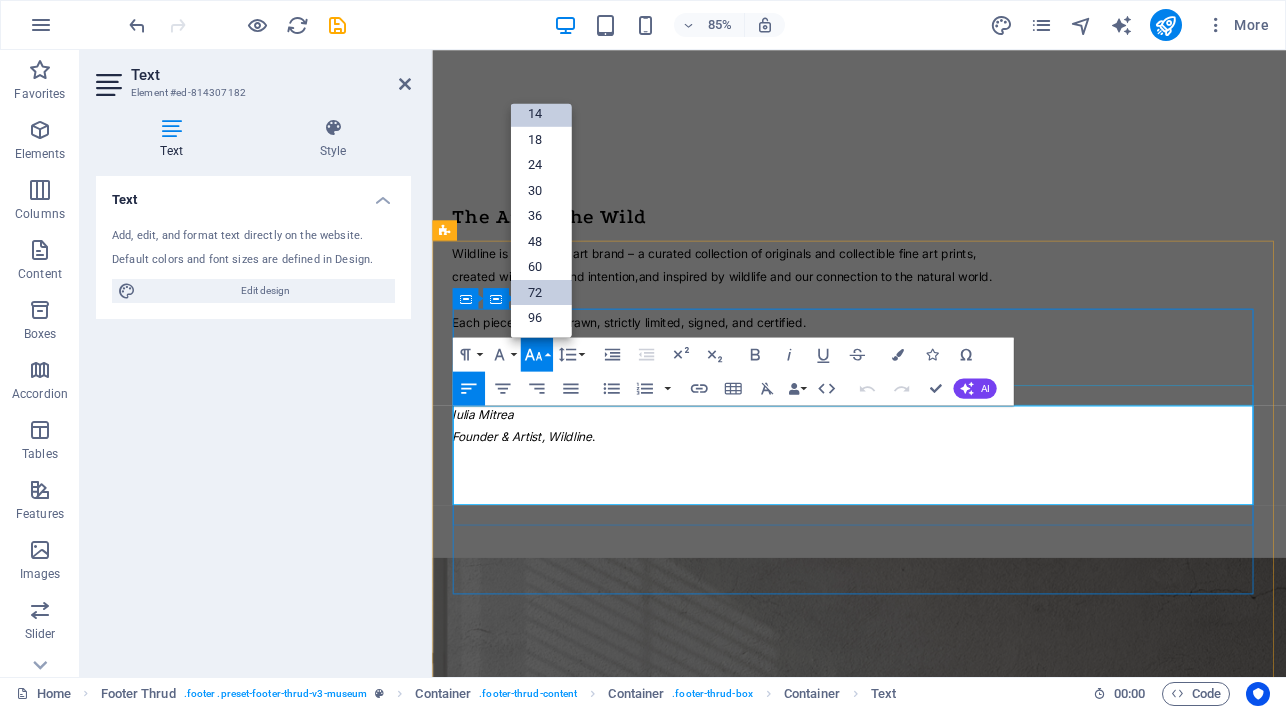 scroll, scrollTop: 161, scrollLeft: 0, axis: vertical 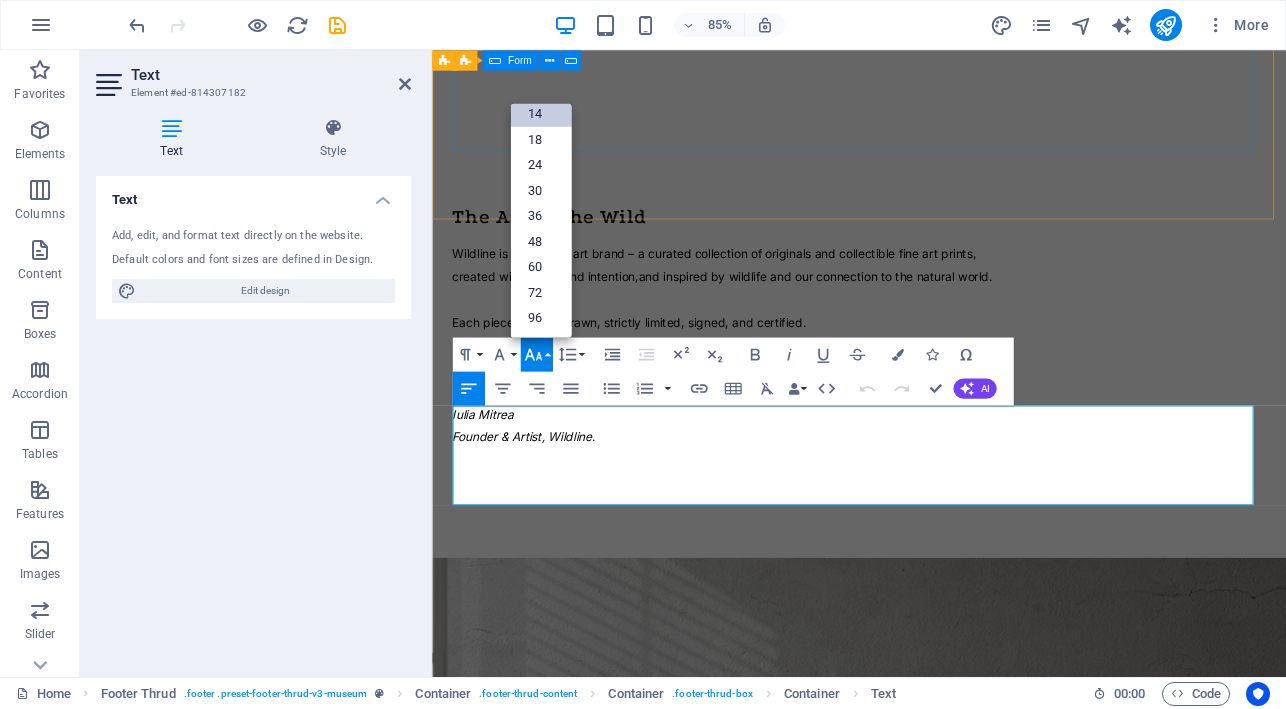 click on "14" at bounding box center [540, 114] 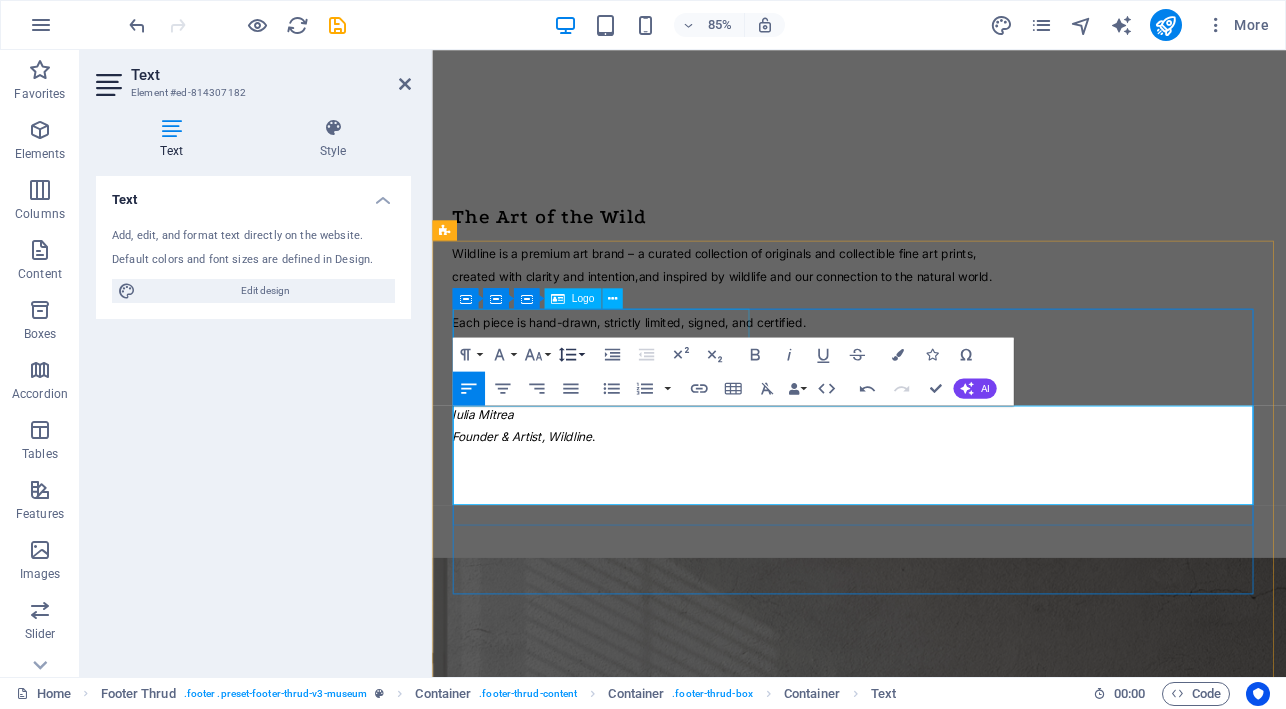 click on "Line Height" at bounding box center [570, 354] 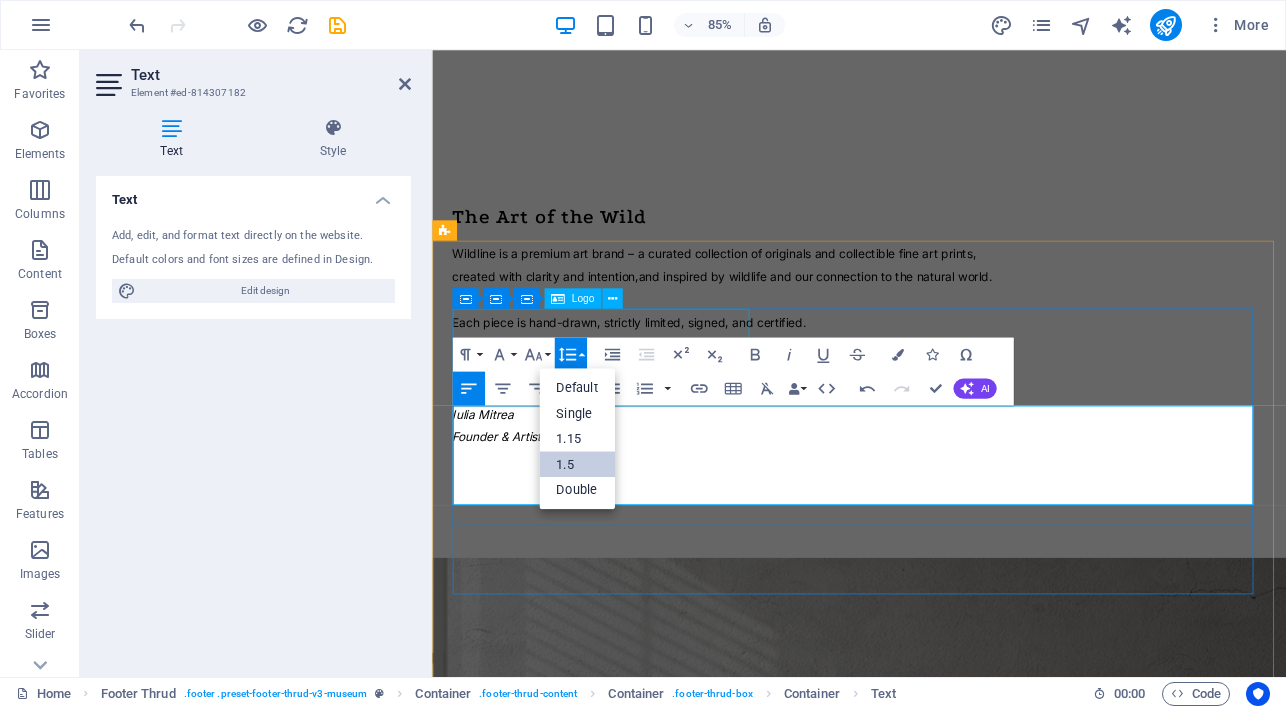 scroll, scrollTop: 0, scrollLeft: 0, axis: both 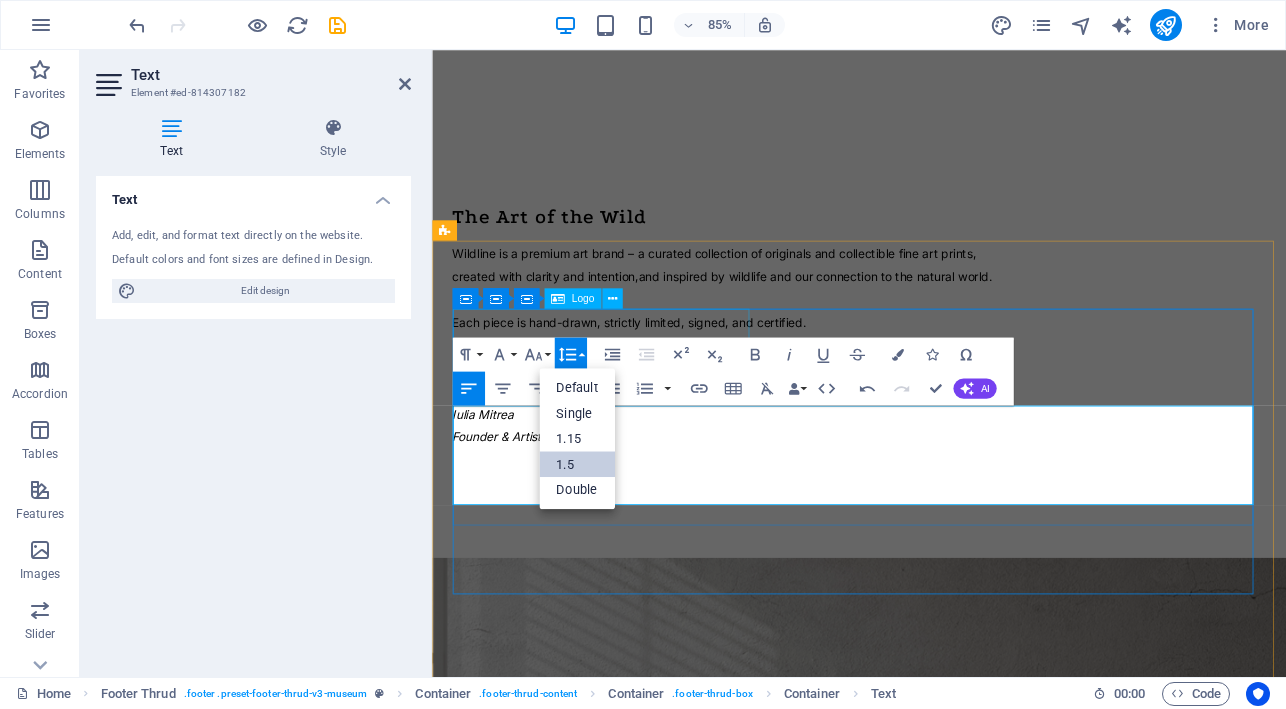 click on "1.5" at bounding box center [577, 464] 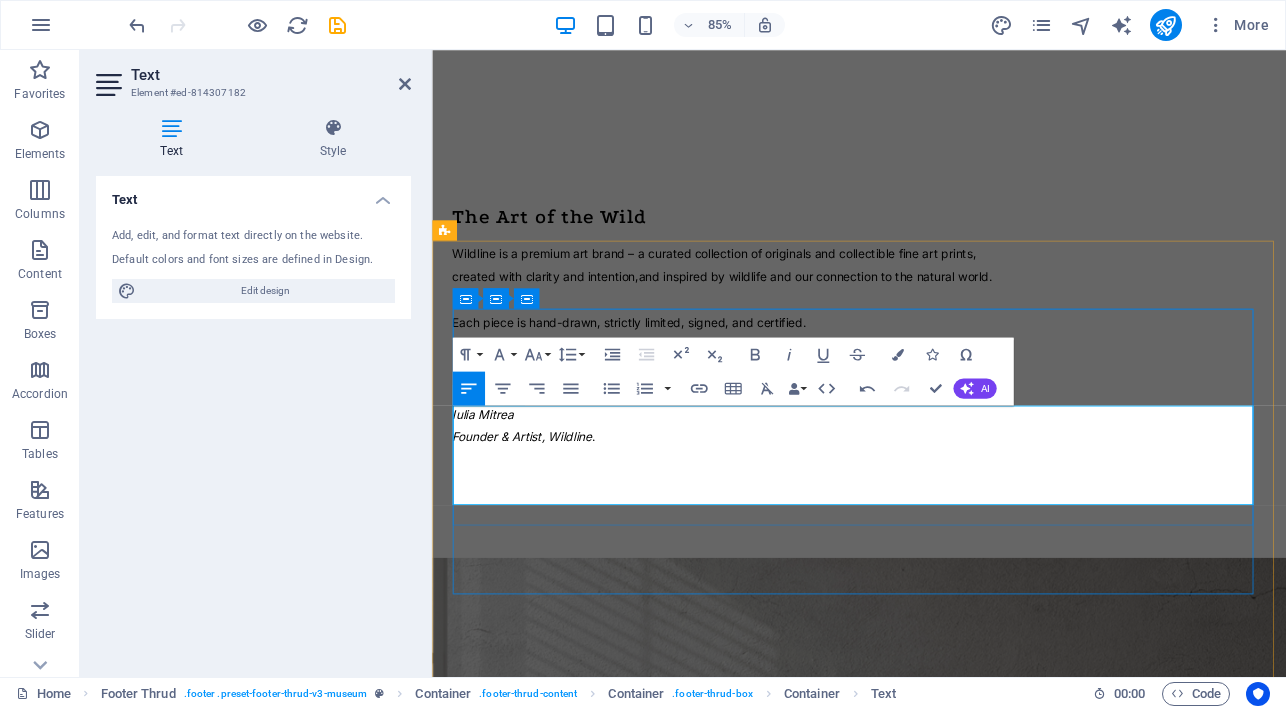 click on "For every artwork acquired, we plant a tree - a gesture of respect and responsibility towards nature." at bounding box center [825, 8157] 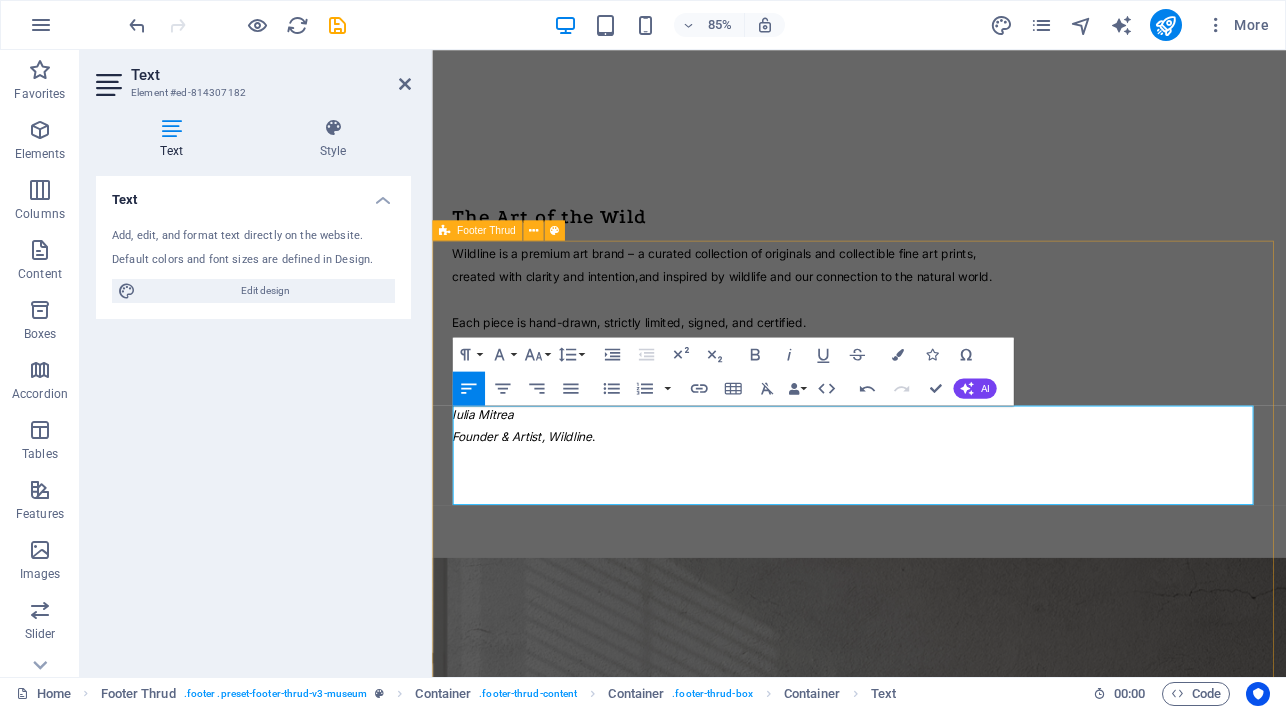 click on "wildline Inspired by wildlife and our connection to the natural world.  For every artwork acquired, we plant a tree - a gesture of respect and responsibility towards nature. [FIRST] [LAST], Founder & Artist   The Collection The Artist Philosophy Contact [CITY], [COUNTRY] contact@[DOMAIN].ro Mon-Fri • 10AM-5PM
All rights reserved.    wildline.ro   Legal Notice  |  Privacy Policy" at bounding box center (934, 8288) 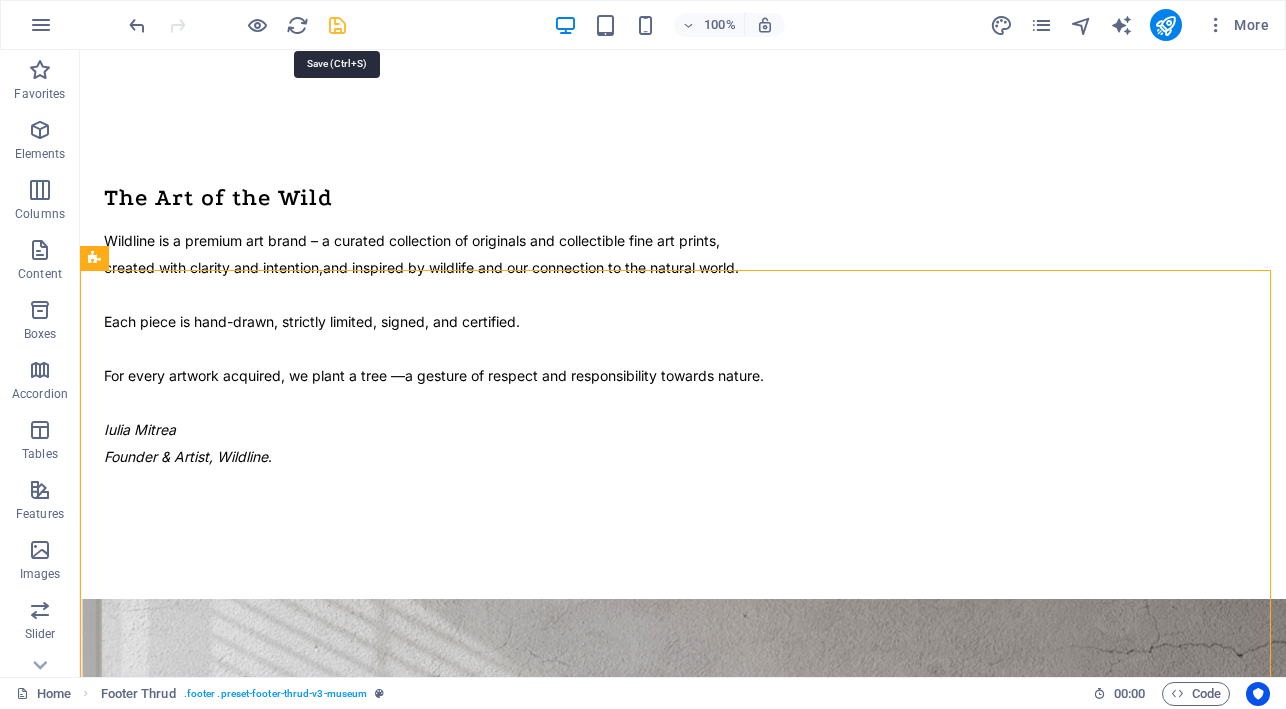 click at bounding box center (337, 25) 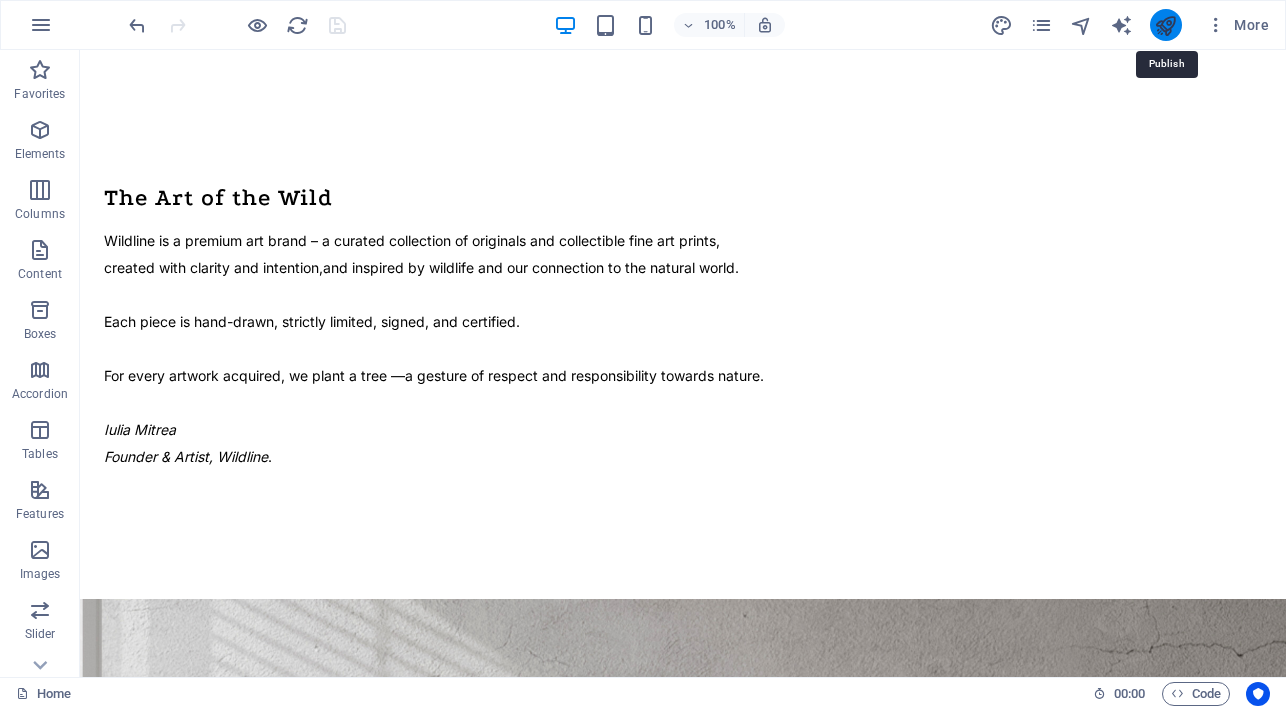 click at bounding box center (1165, 25) 